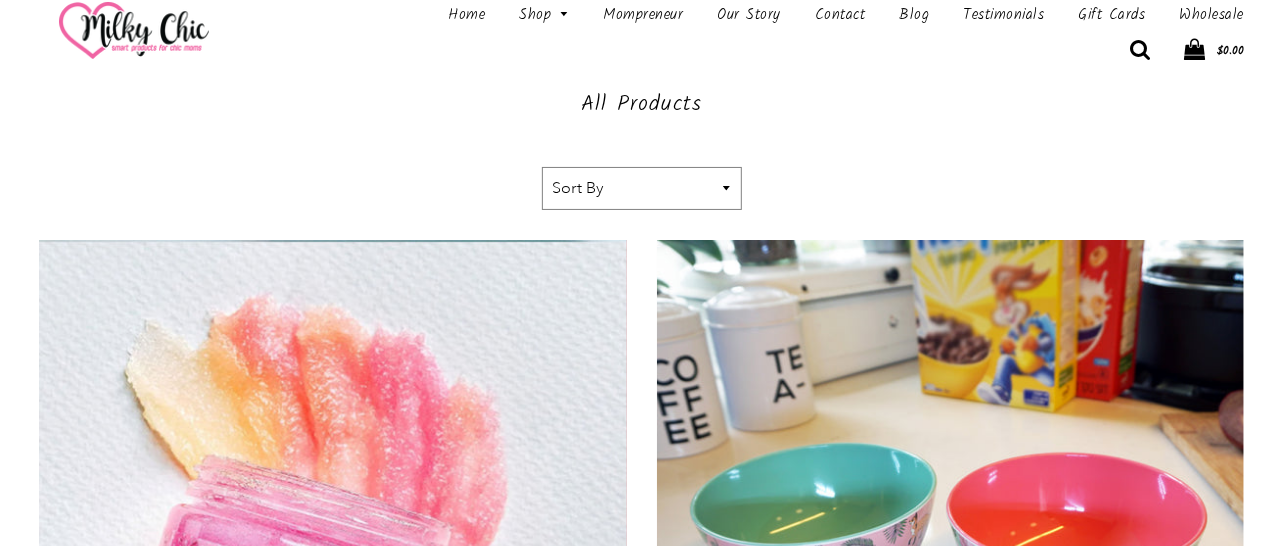 scroll, scrollTop: 0, scrollLeft: 0, axis: both 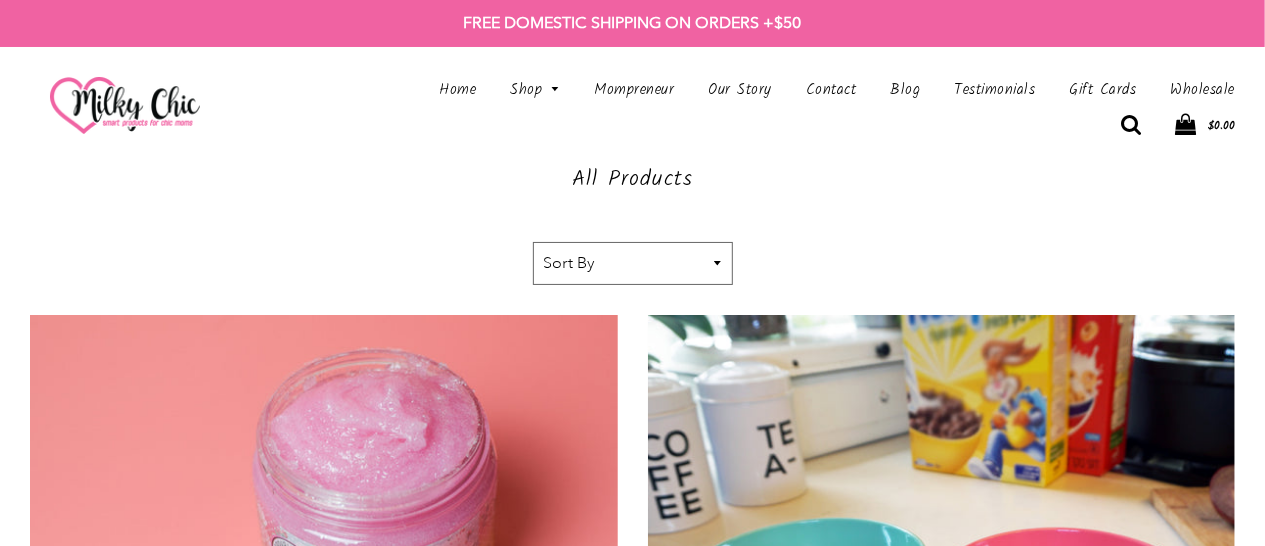 click on "Sort By
Featured
Price, low to high
Price, high to low
Alphabetically, A-Z
Alphabetically, Z-A
Date, old to new
Date, new to old
Best Selling" at bounding box center (633, 264) 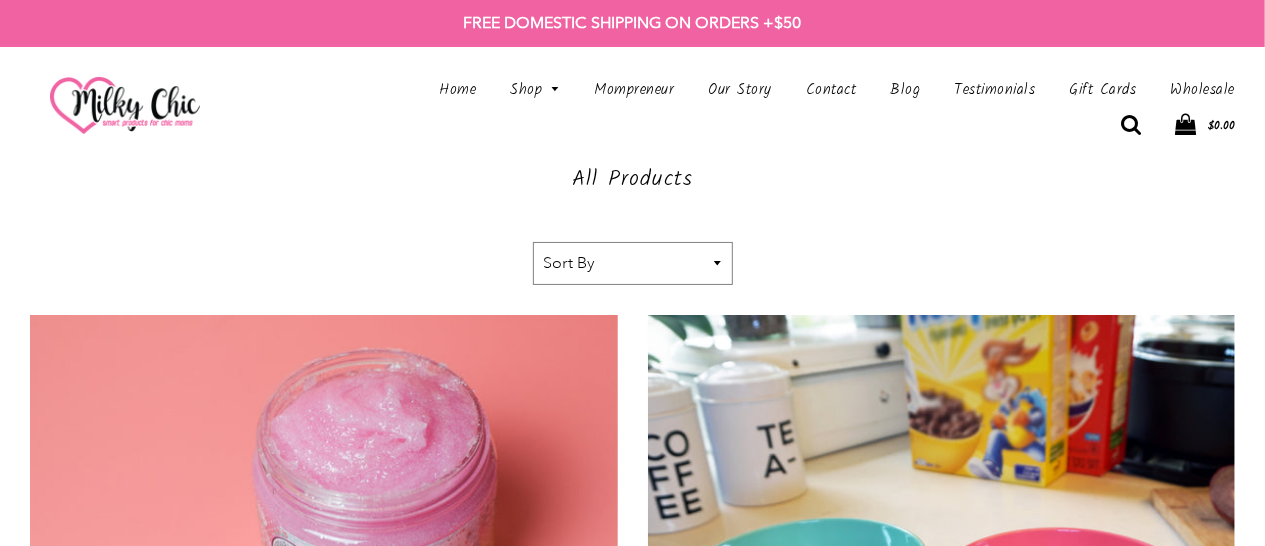 click on "All Products
Sort by
Sort By
Featured
Price, low to high
Price, high to low
Alphabetically, A-Z
Alphabetically, Z-A
Date, old to new
Date, new to old
Best Selling" at bounding box center (633, 240) 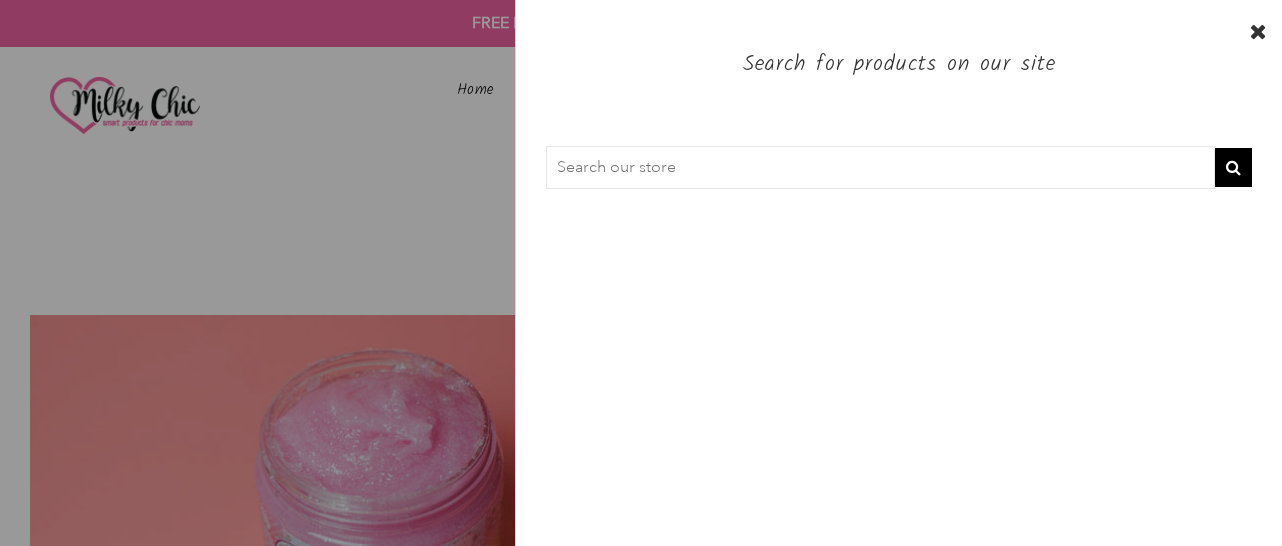 click at bounding box center (880, 168) 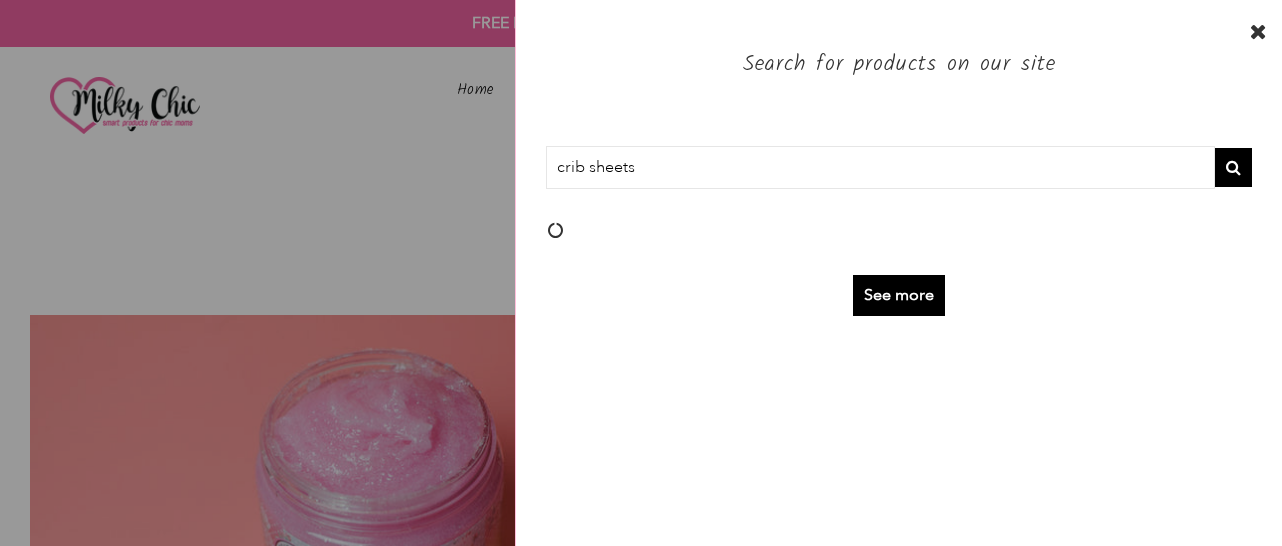 type on "crib sheets" 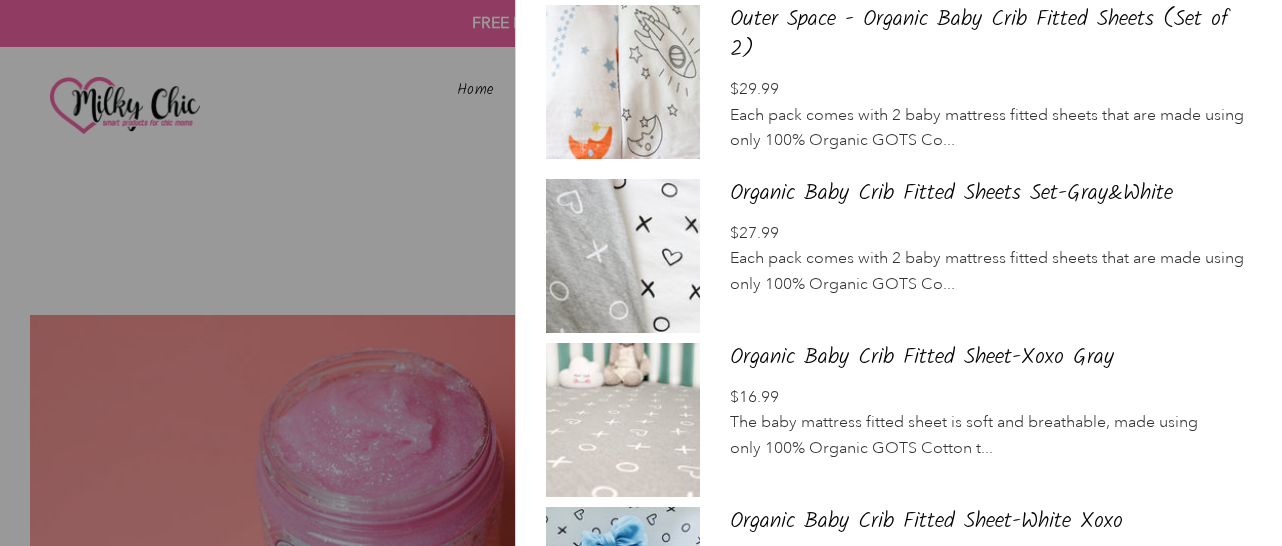 scroll, scrollTop: 100, scrollLeft: 0, axis: vertical 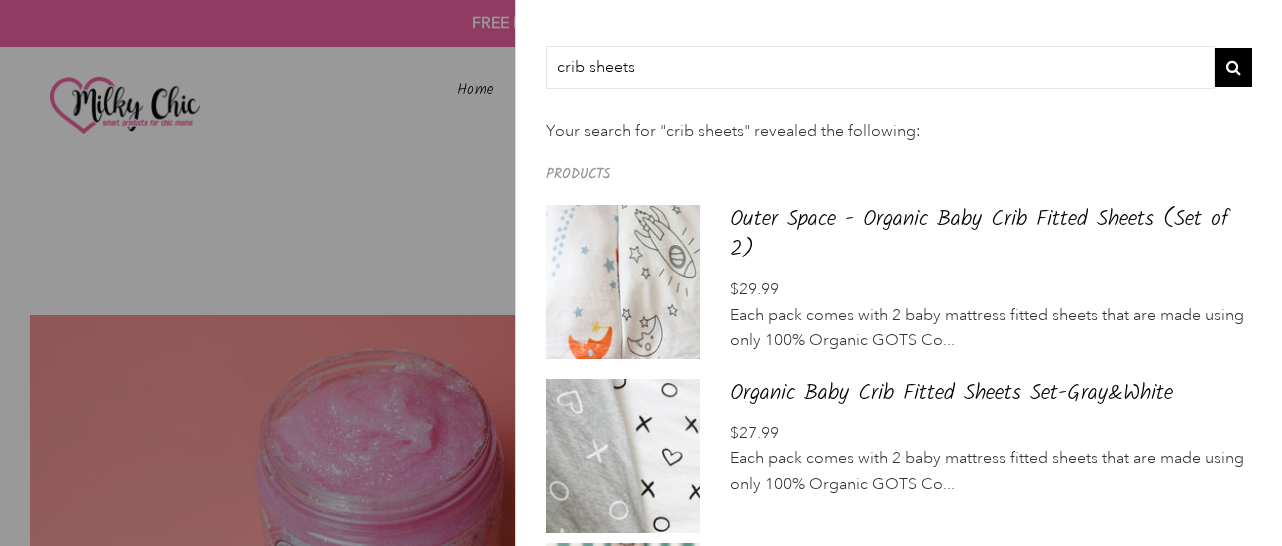 click at bounding box center [641, 273] 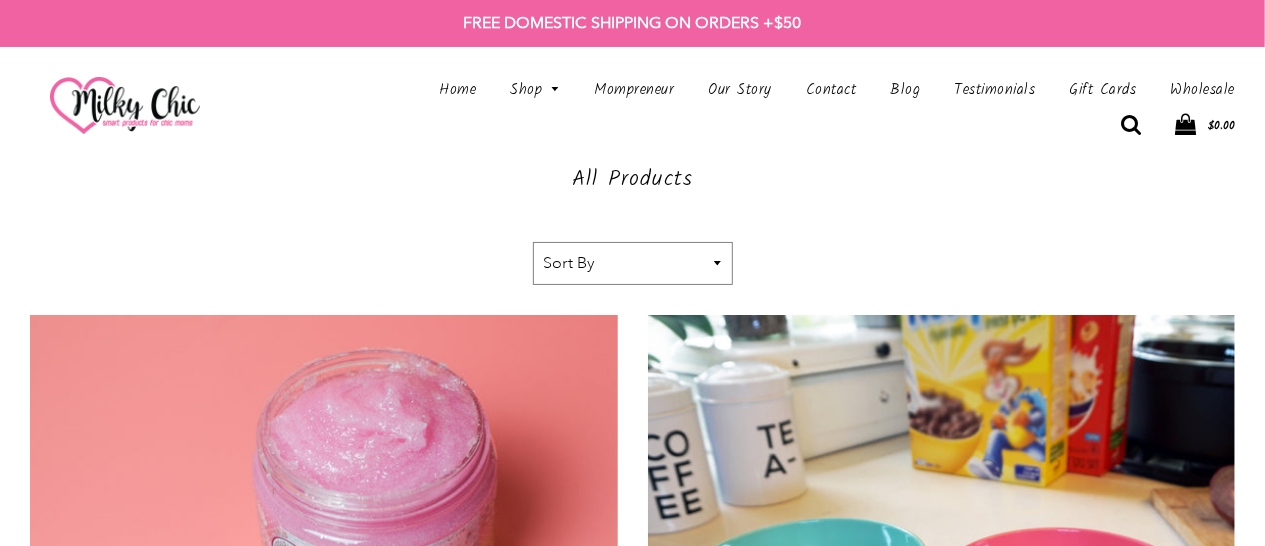 click at bounding box center (1131, 125) 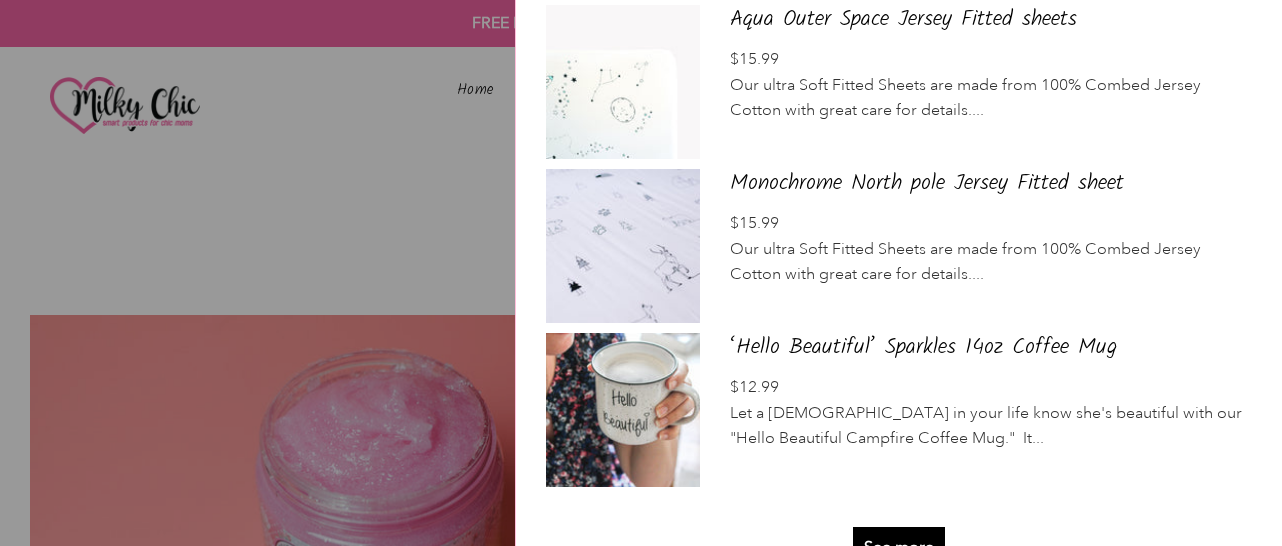 scroll, scrollTop: 1500, scrollLeft: 0, axis: vertical 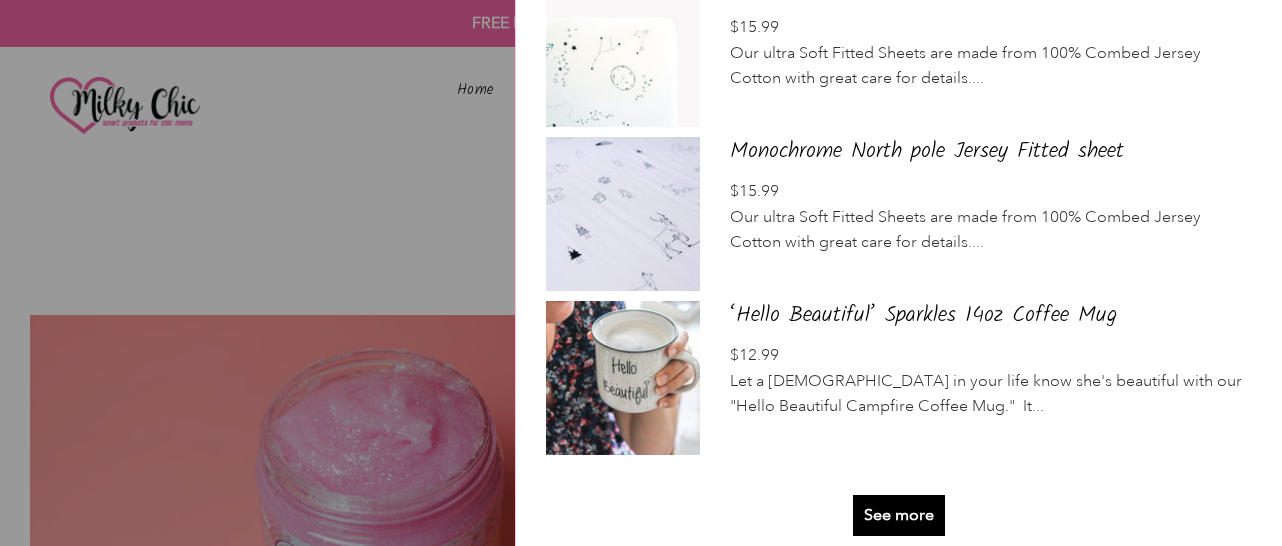 click on "See more" at bounding box center (899, 515) 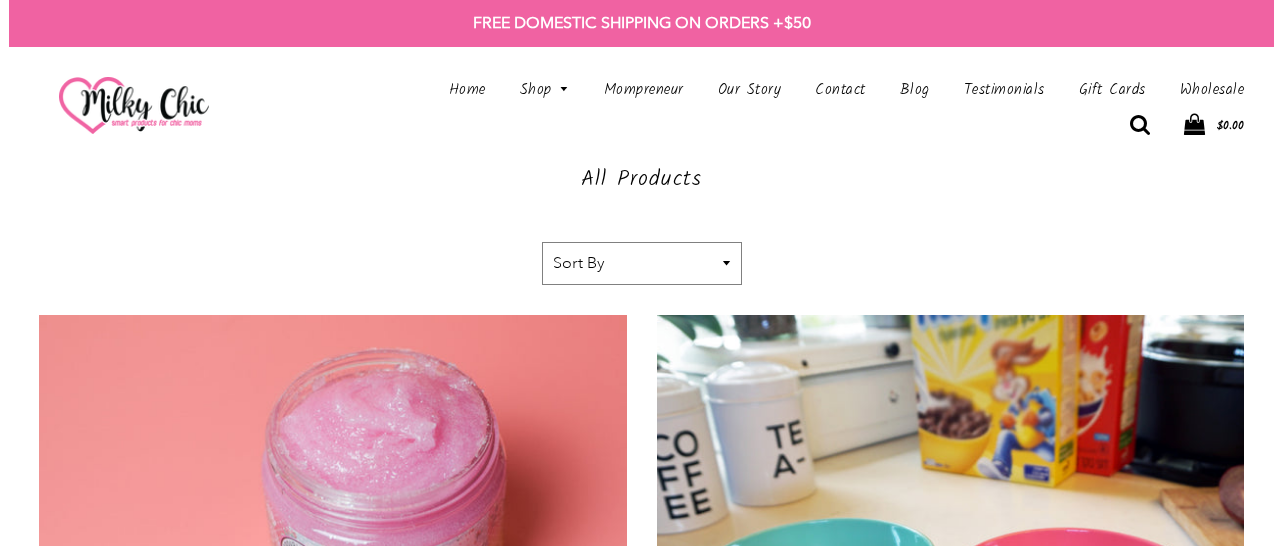 scroll, scrollTop: 0, scrollLeft: 0, axis: both 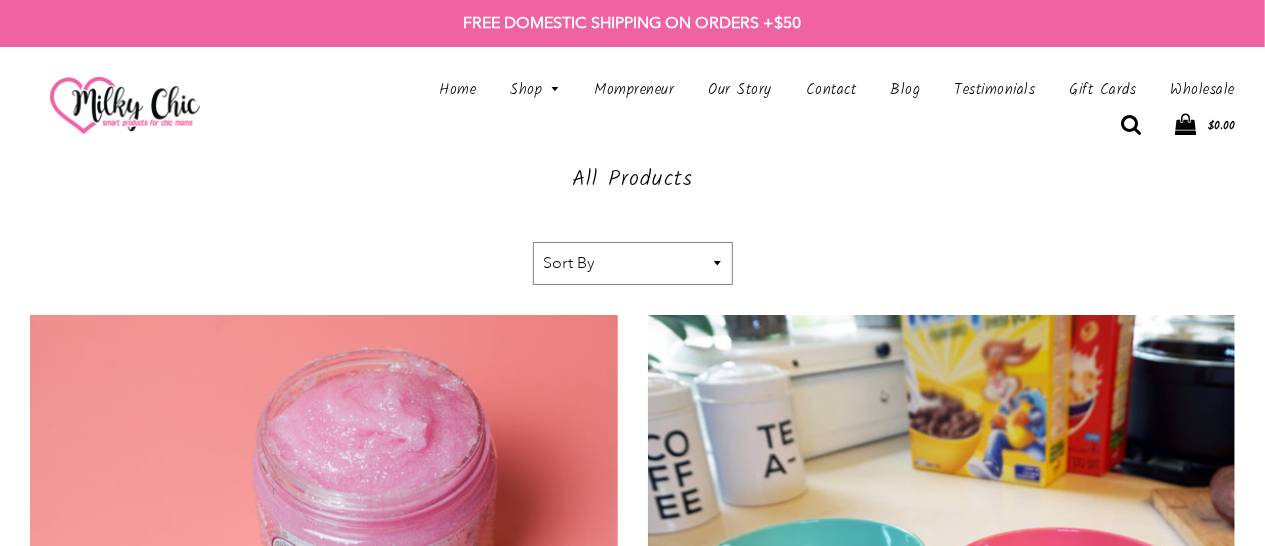 click at bounding box center [1131, 125] 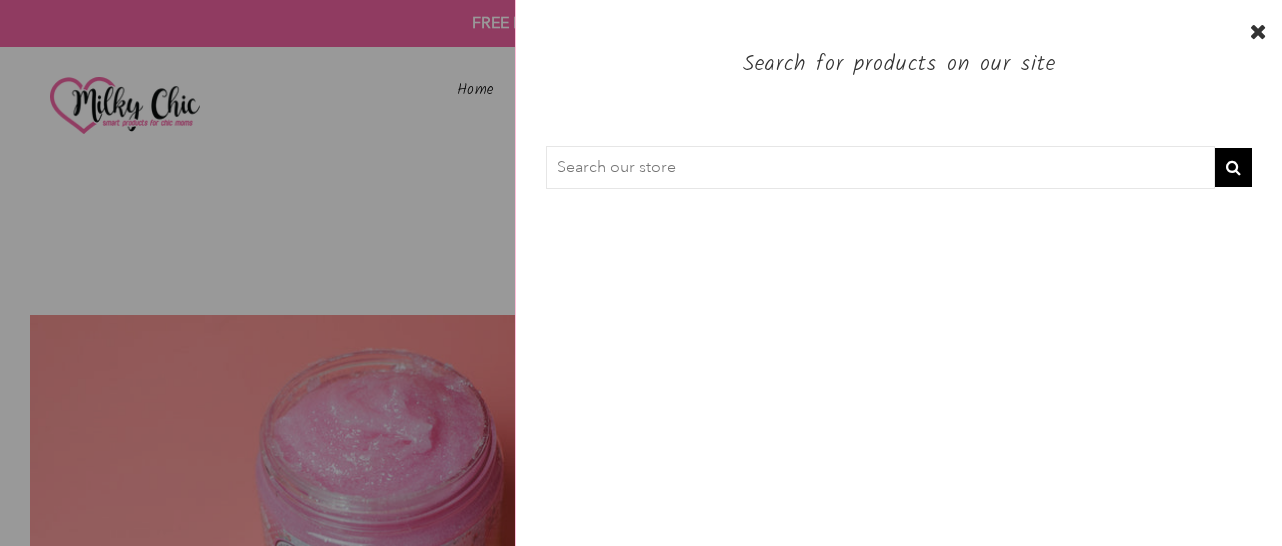 click at bounding box center [880, 168] 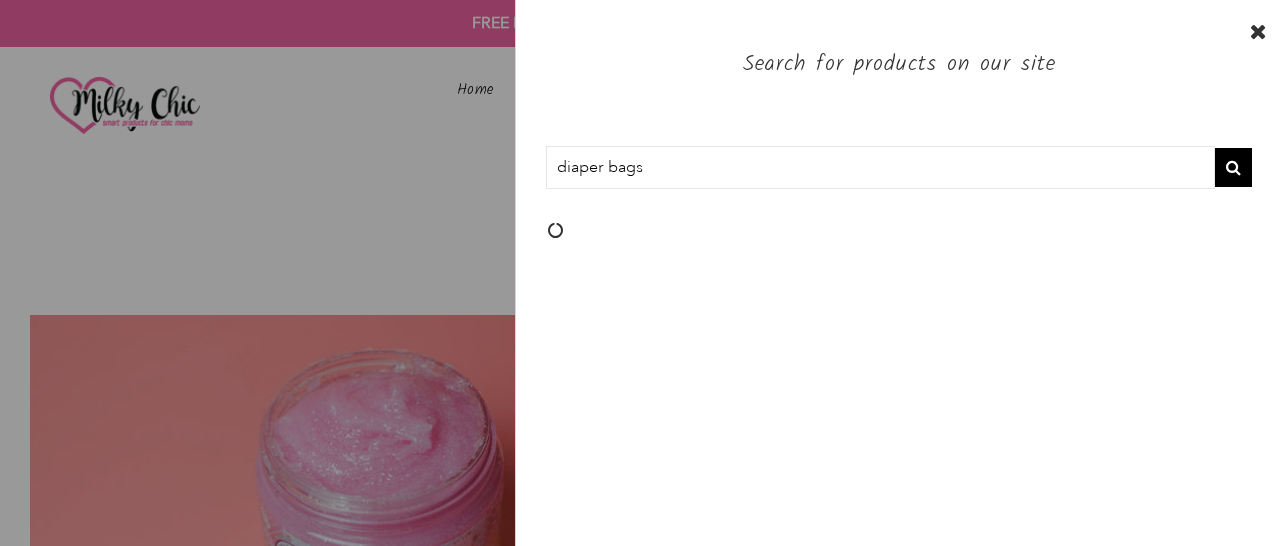 type on "diaper bags" 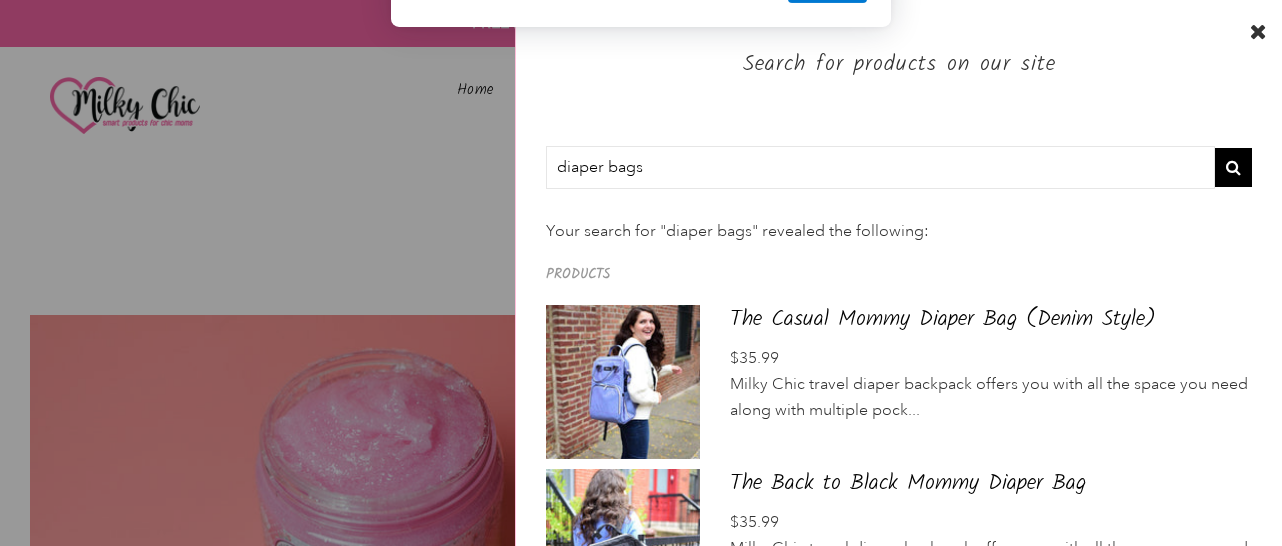 click on "No Thanks" at bounding box center [710, 129] 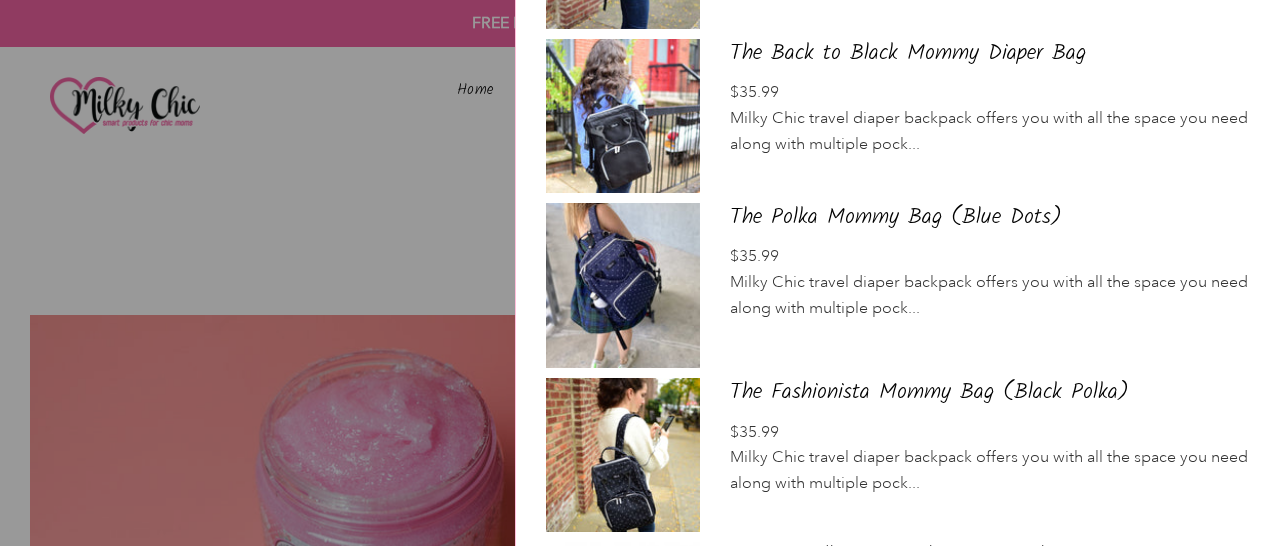 scroll, scrollTop: 335, scrollLeft: 0, axis: vertical 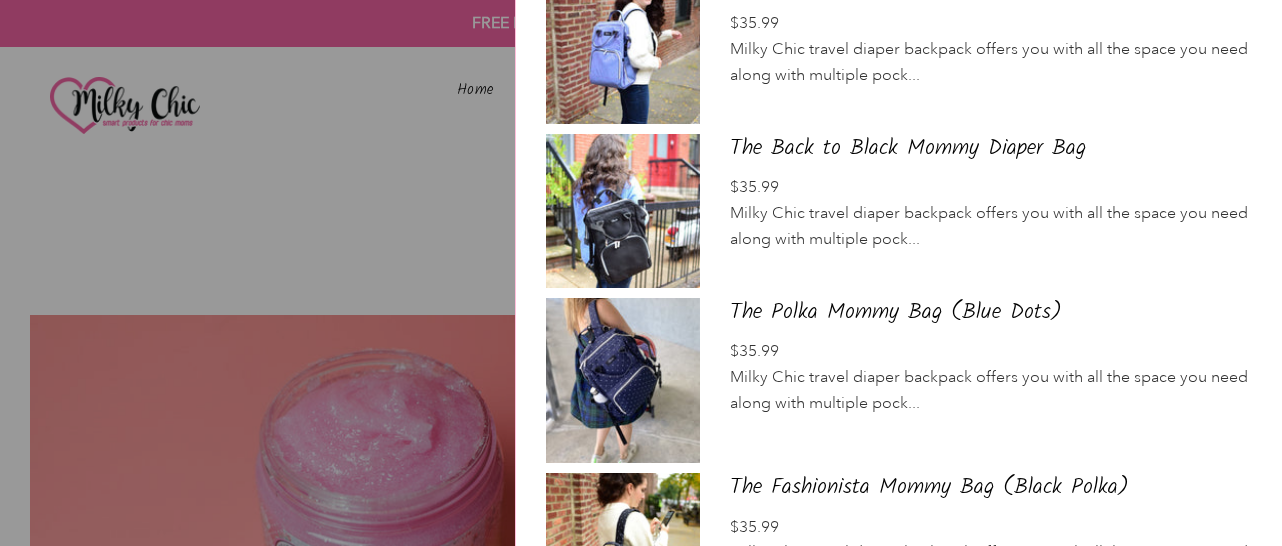 click at bounding box center [623, 211] 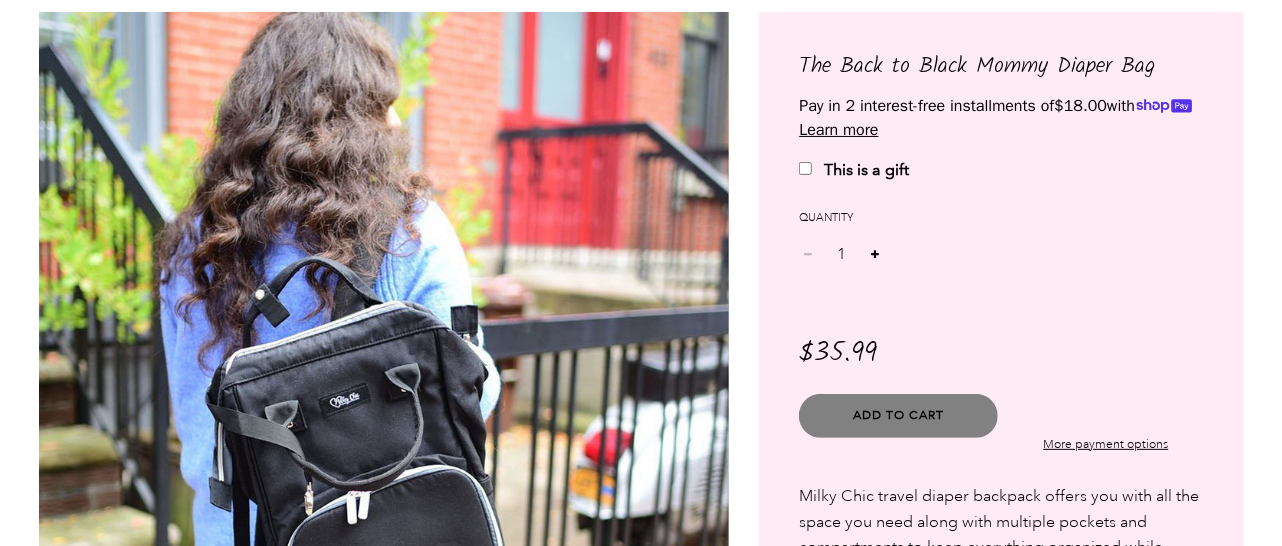 scroll, scrollTop: 0, scrollLeft: 0, axis: both 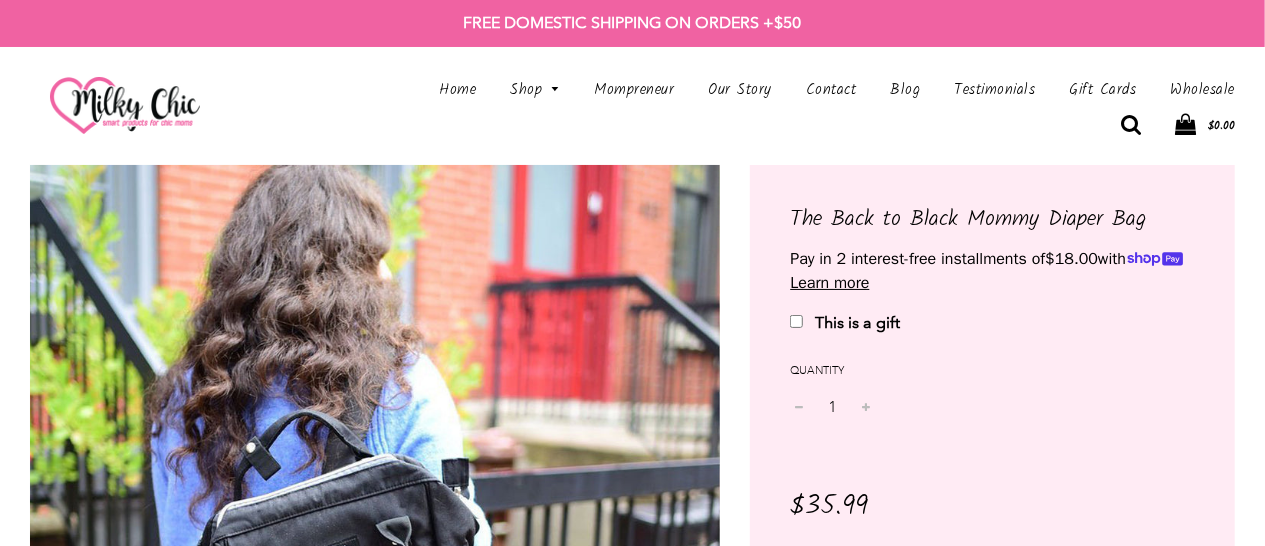 click at bounding box center [1116, 126] 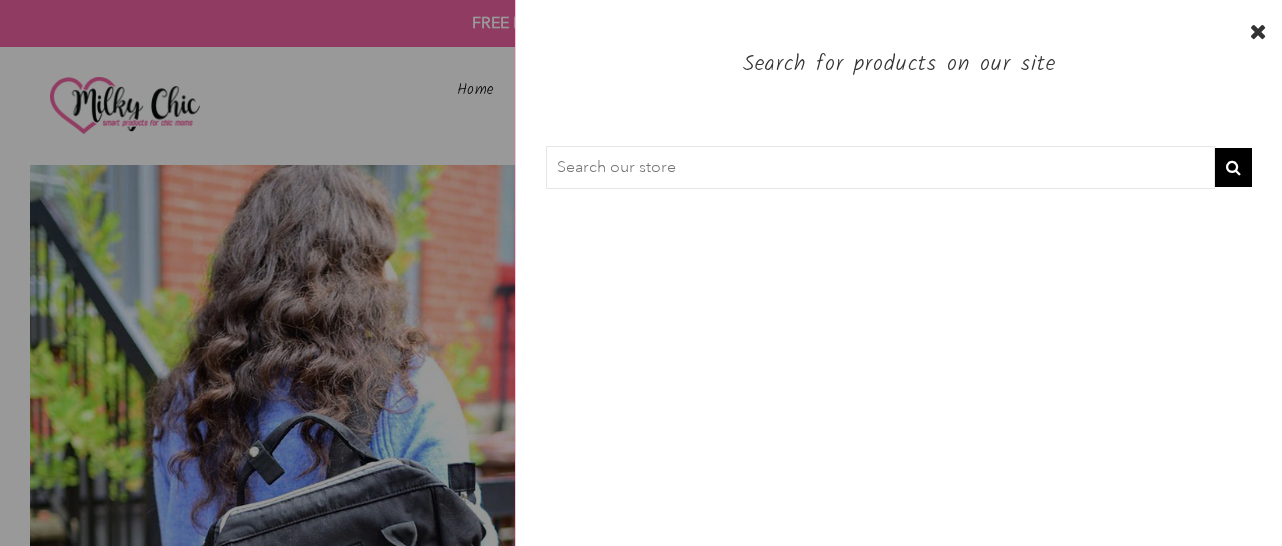click at bounding box center (880, 168) 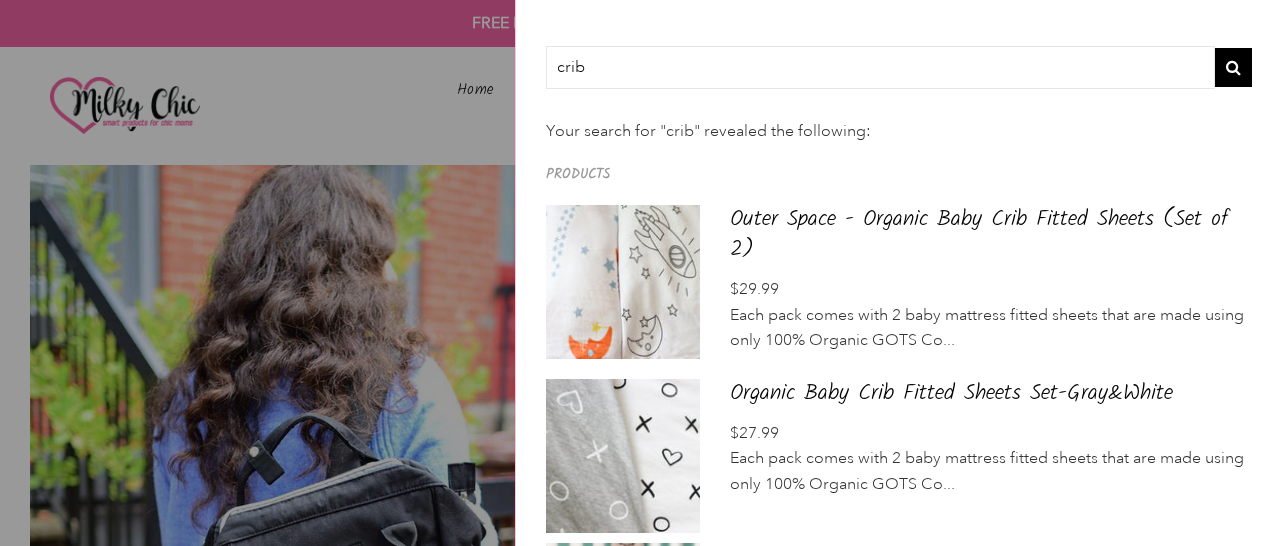 scroll, scrollTop: 200, scrollLeft: 0, axis: vertical 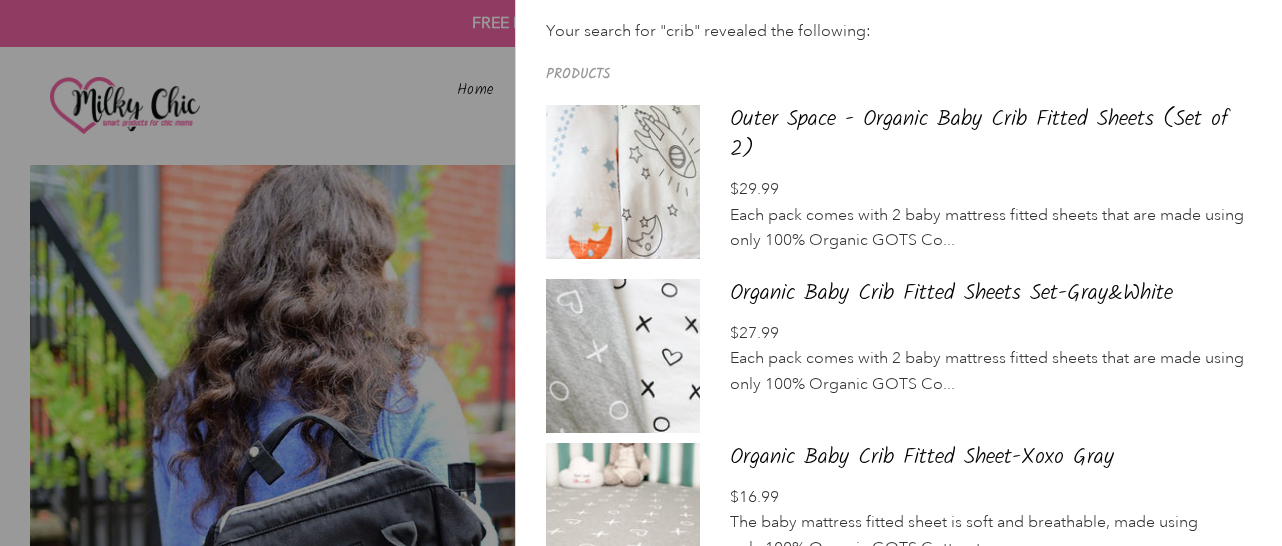 type on "crib" 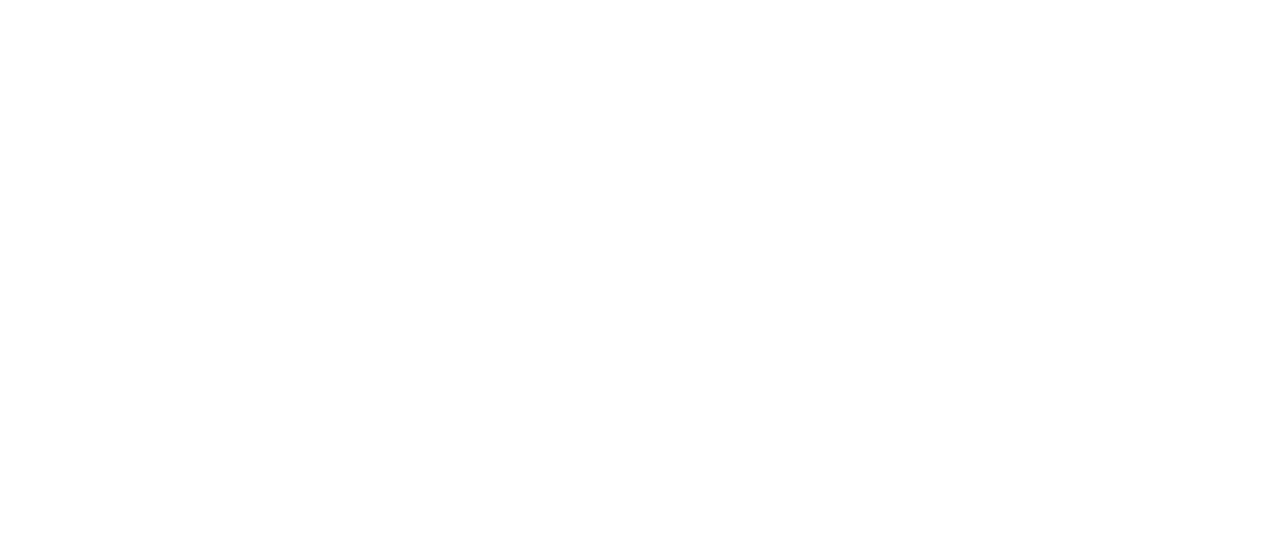 scroll, scrollTop: 100, scrollLeft: 0, axis: vertical 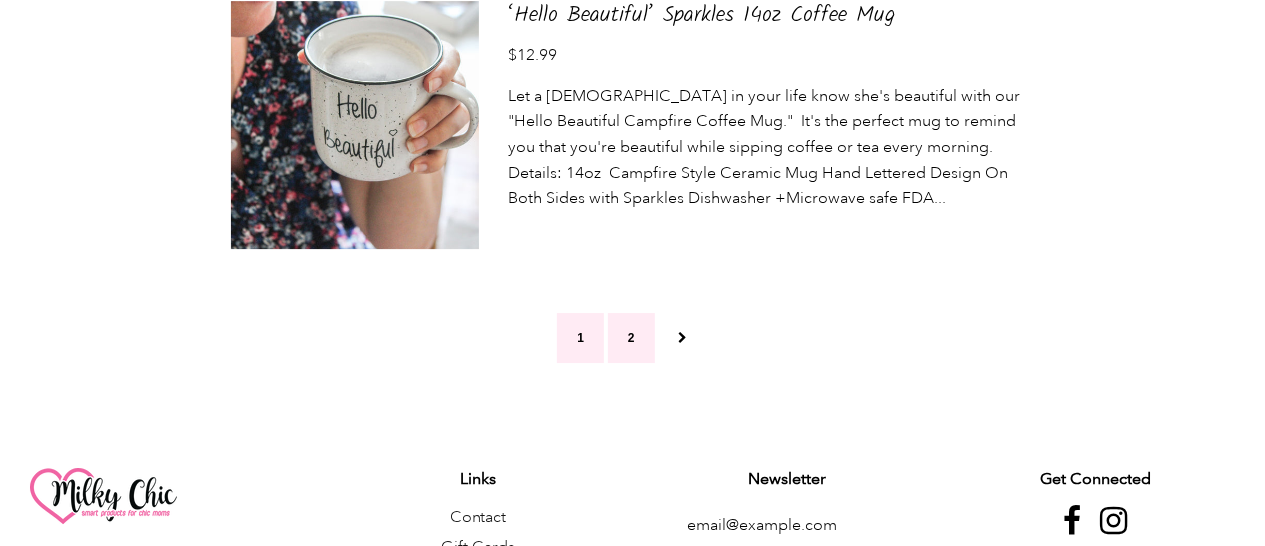click on "2" at bounding box center [631, 338] 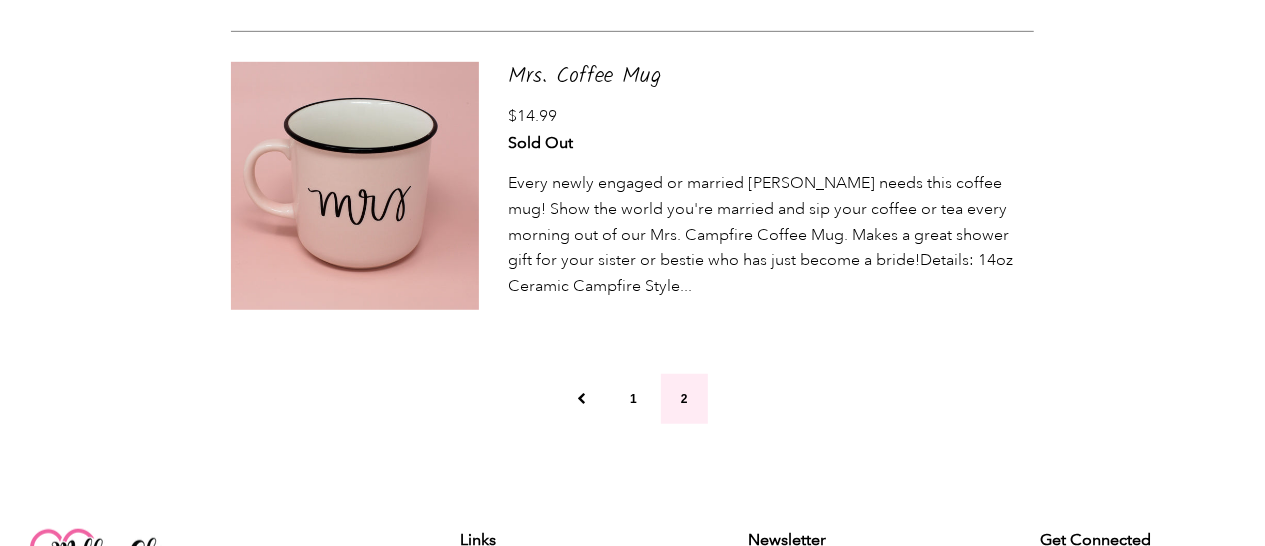 scroll, scrollTop: 700, scrollLeft: 0, axis: vertical 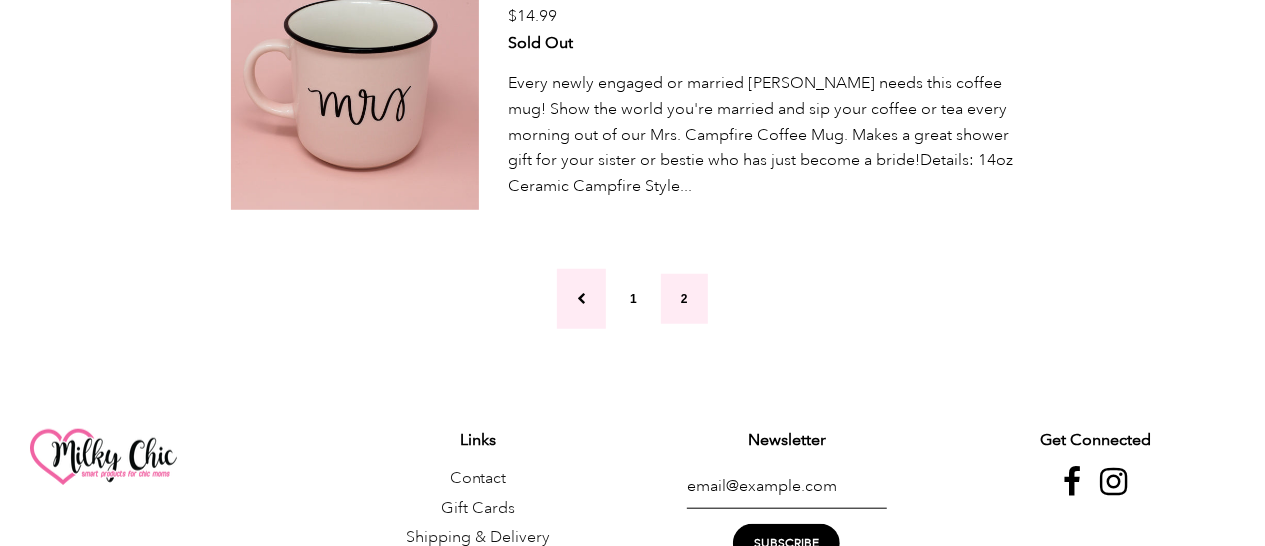 click at bounding box center (581, 299) 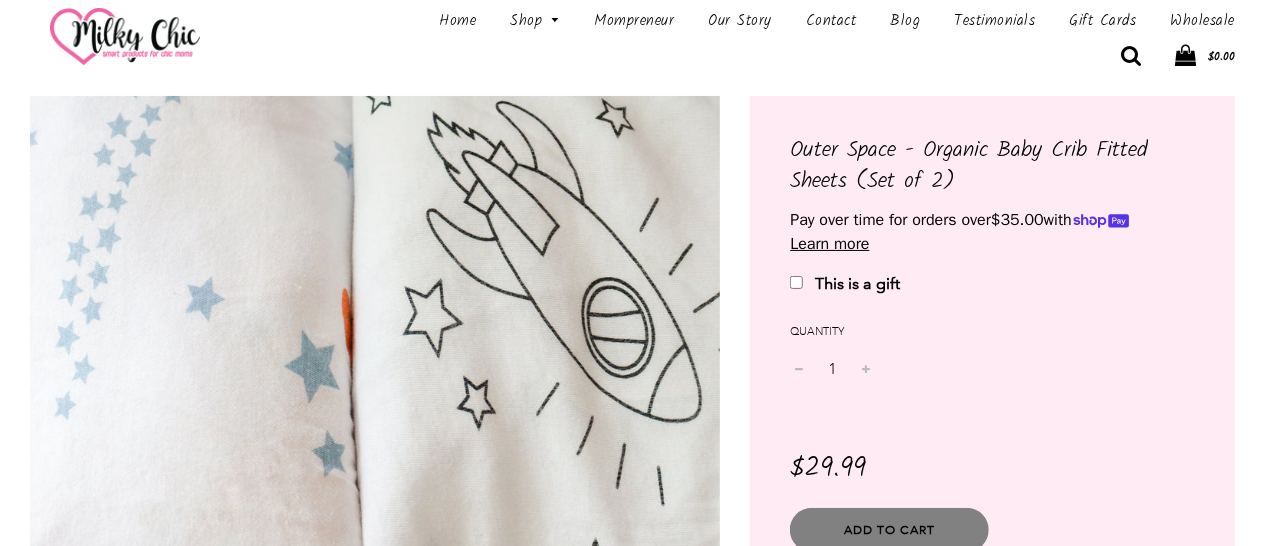 scroll, scrollTop: 100, scrollLeft: 0, axis: vertical 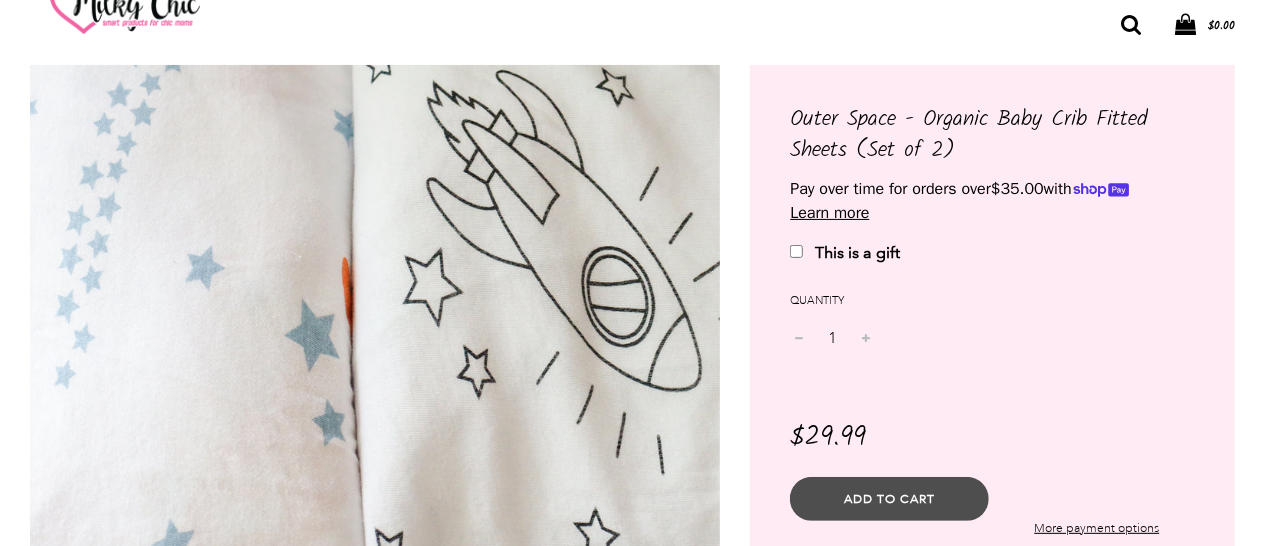 click on "Add to Cart" at bounding box center [889, 499] 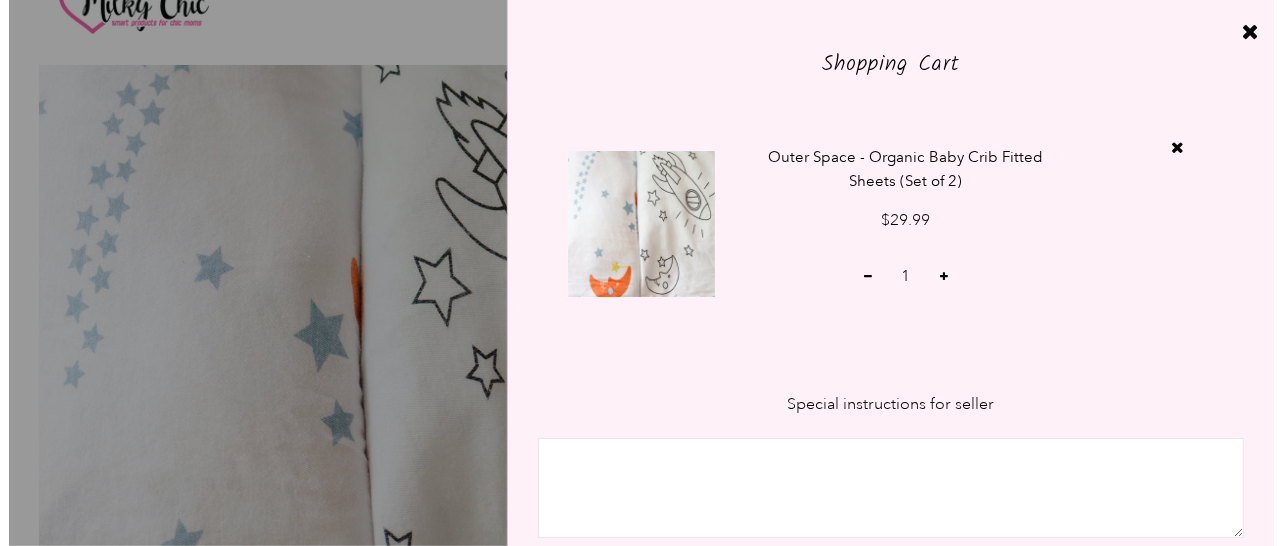 scroll, scrollTop: 0, scrollLeft: 0, axis: both 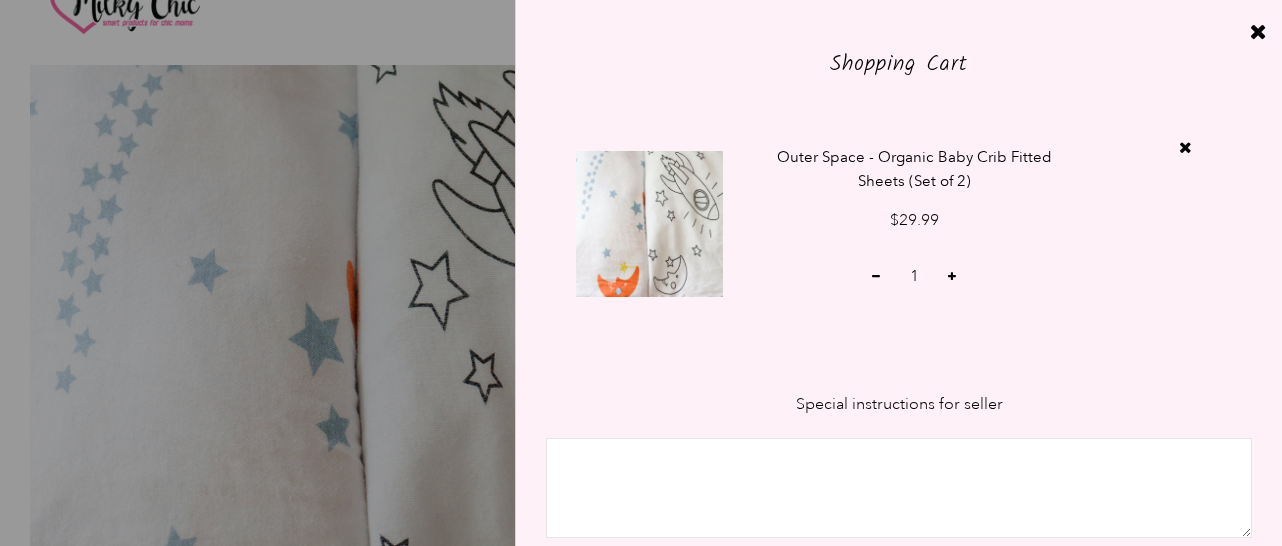 click at bounding box center (641, 273) 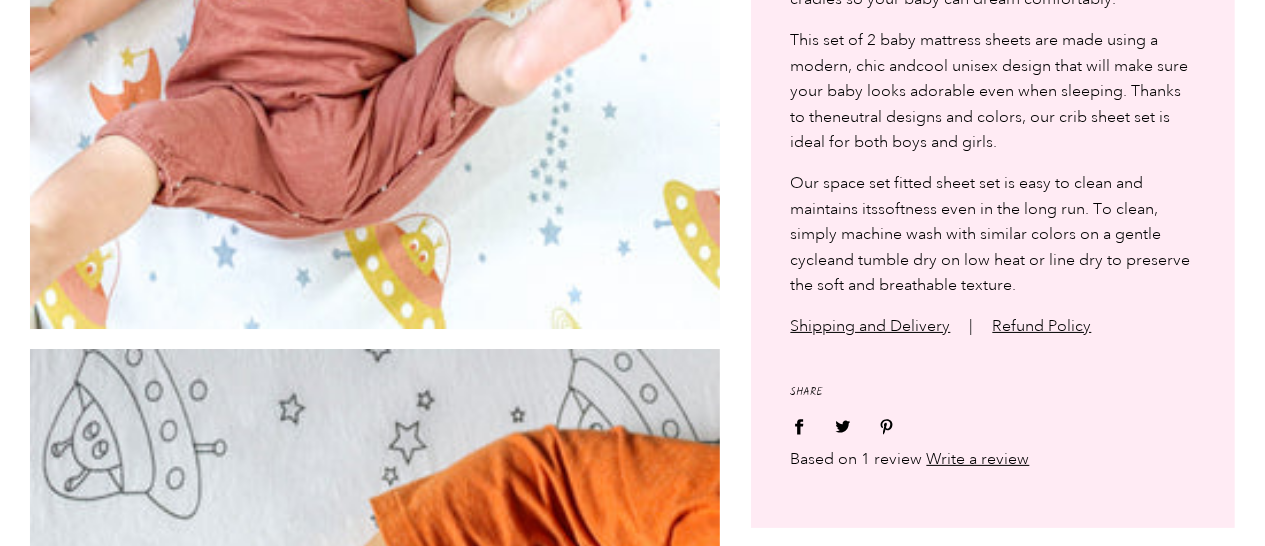 scroll, scrollTop: 3400, scrollLeft: 0, axis: vertical 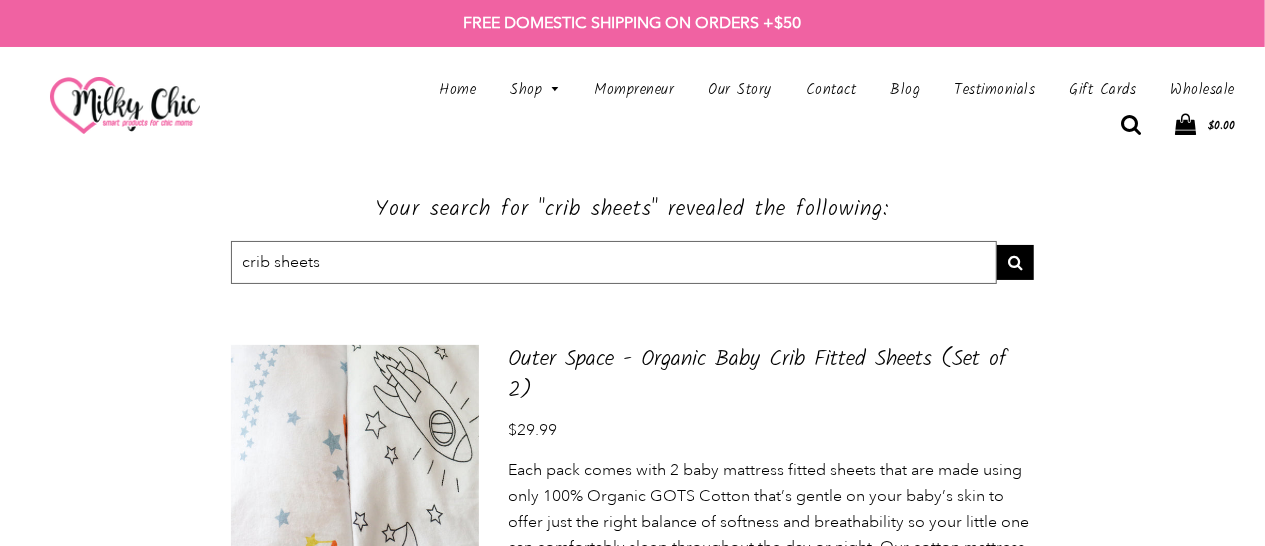 click on "crib sheets" at bounding box center [614, 263] 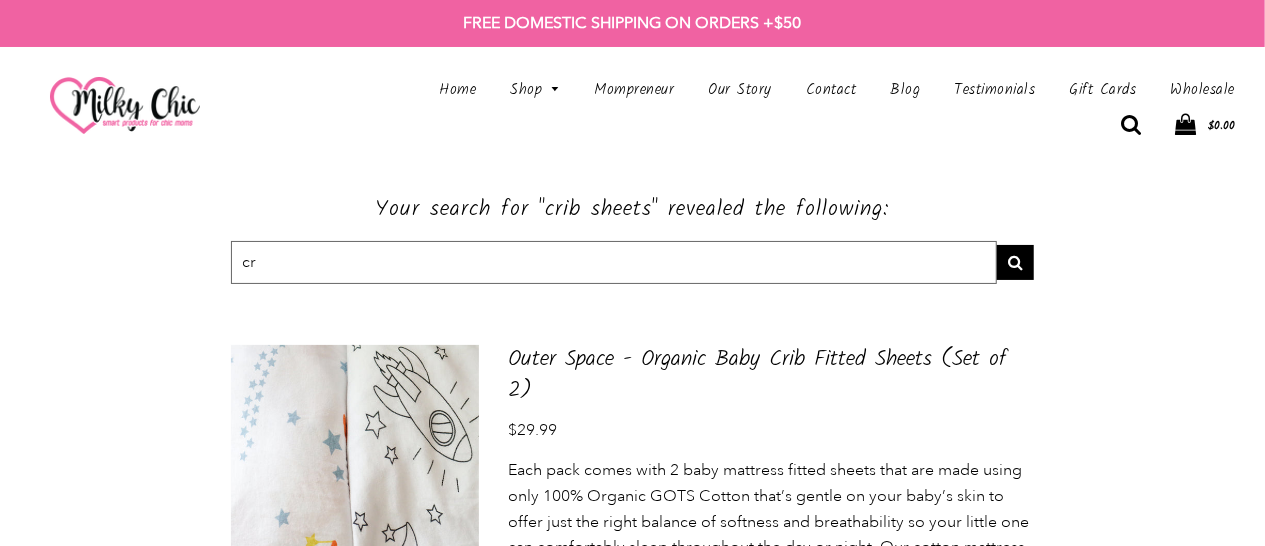 type on "c" 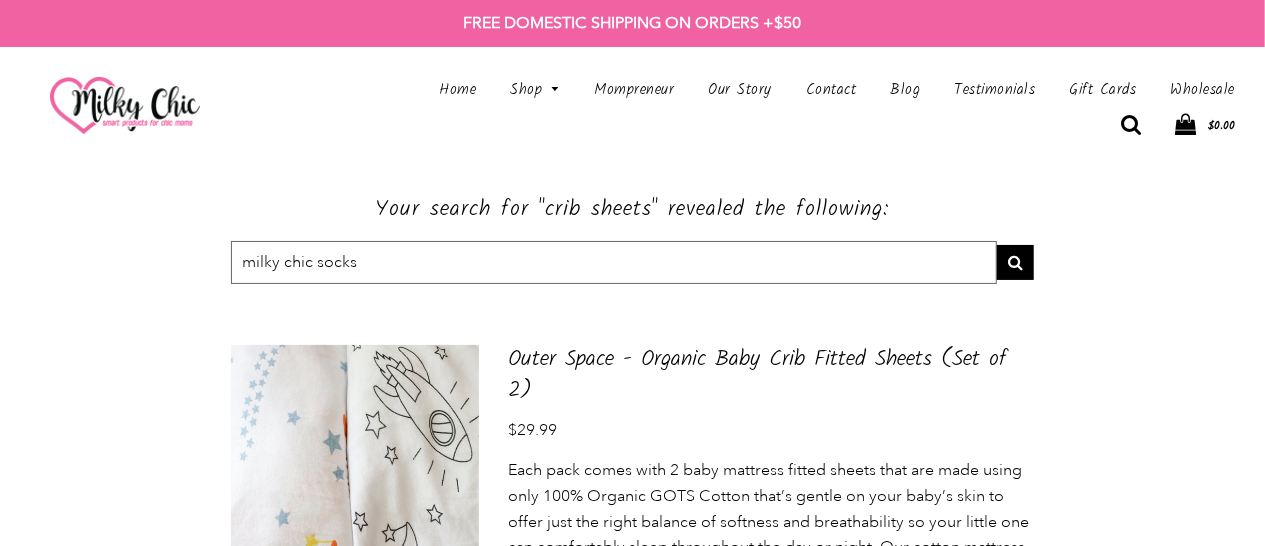type on "milky chic socks" 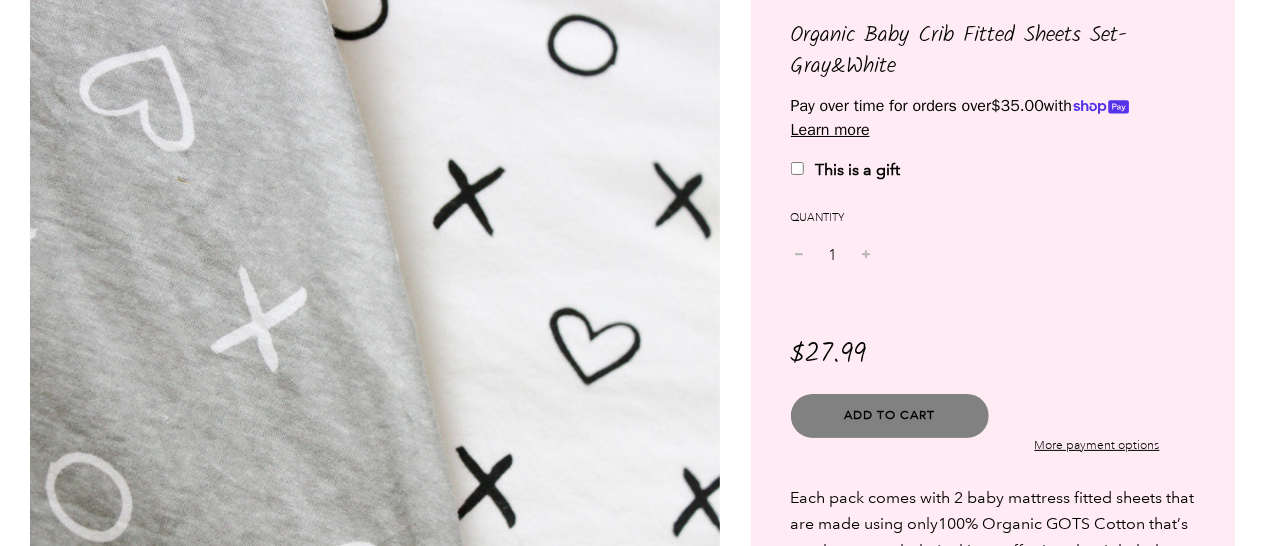 scroll, scrollTop: 200, scrollLeft: 0, axis: vertical 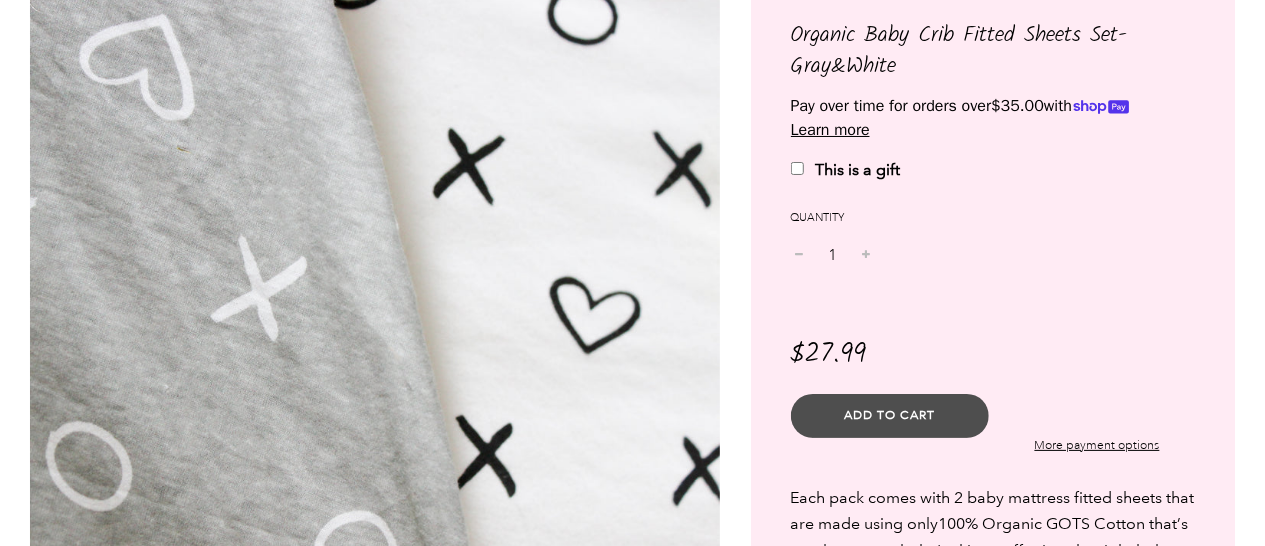 click on "Add to Cart" at bounding box center [889, 415] 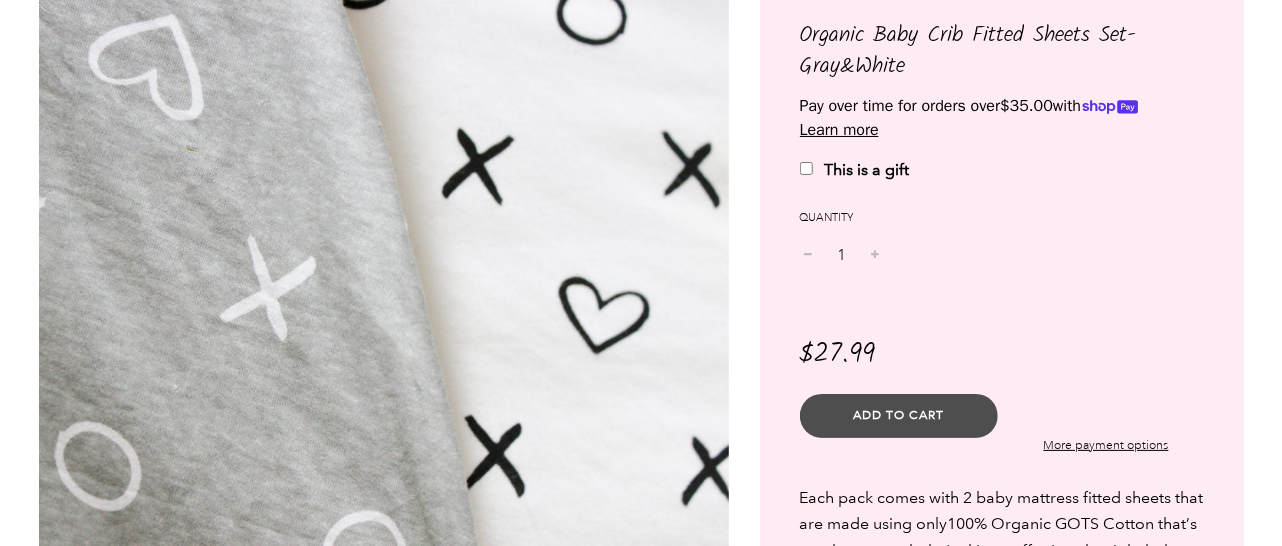 scroll, scrollTop: 0, scrollLeft: 0, axis: both 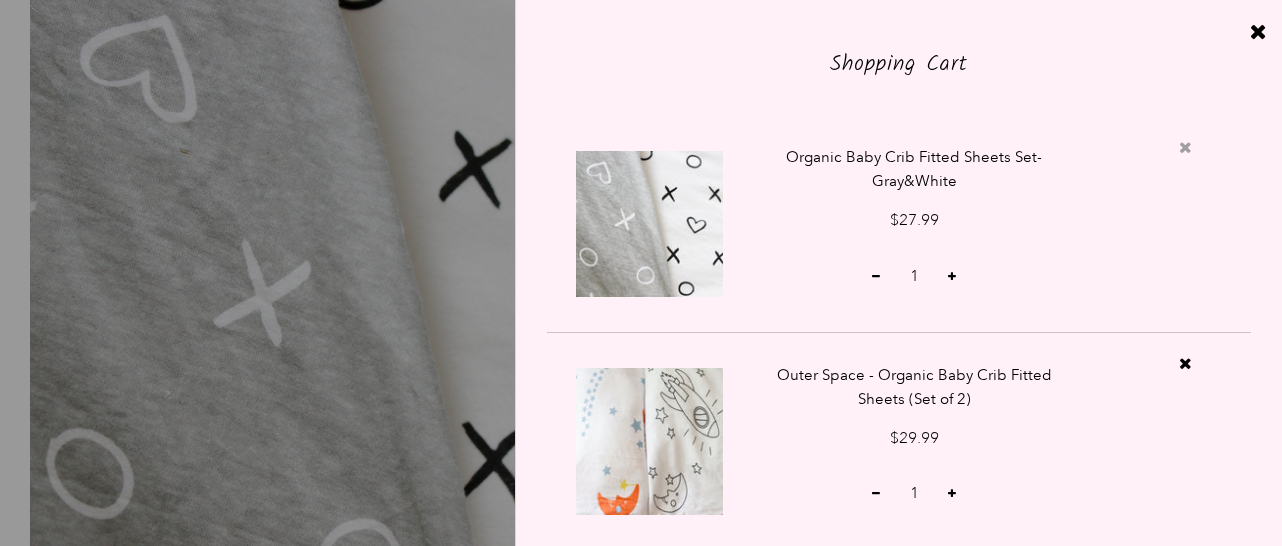 click at bounding box center [1185, 147] 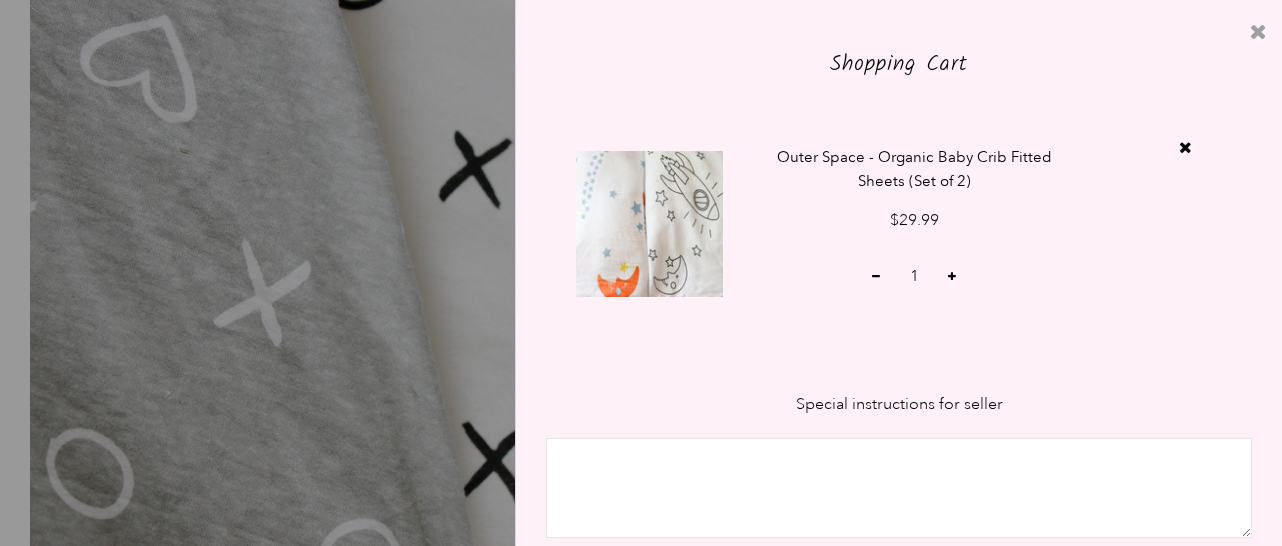 click at bounding box center (1258, 32) 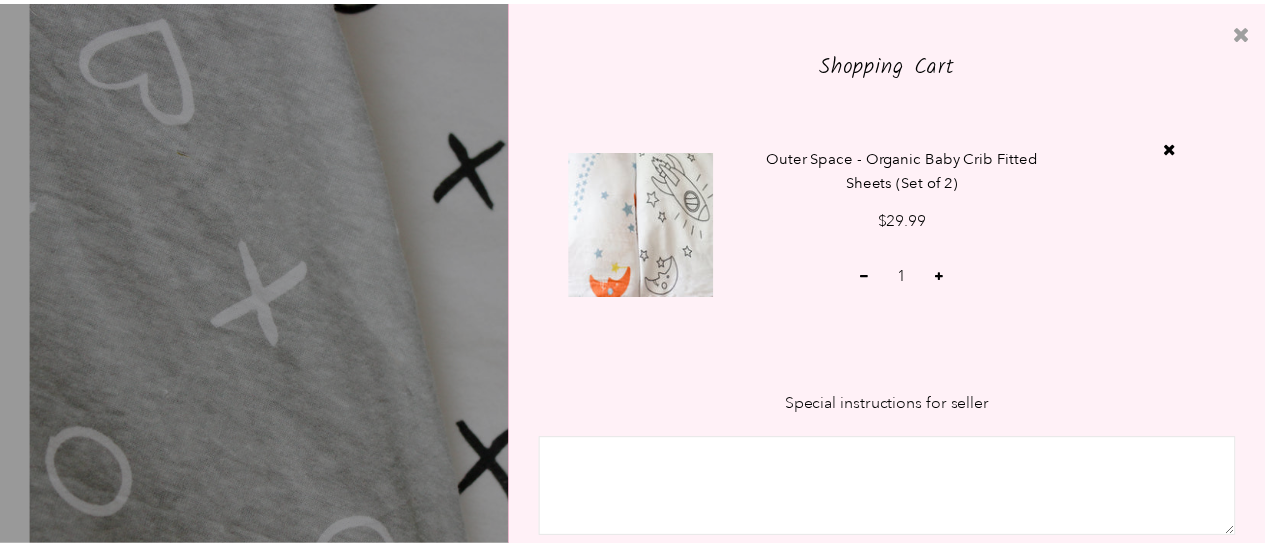 scroll, scrollTop: 200, scrollLeft: 0, axis: vertical 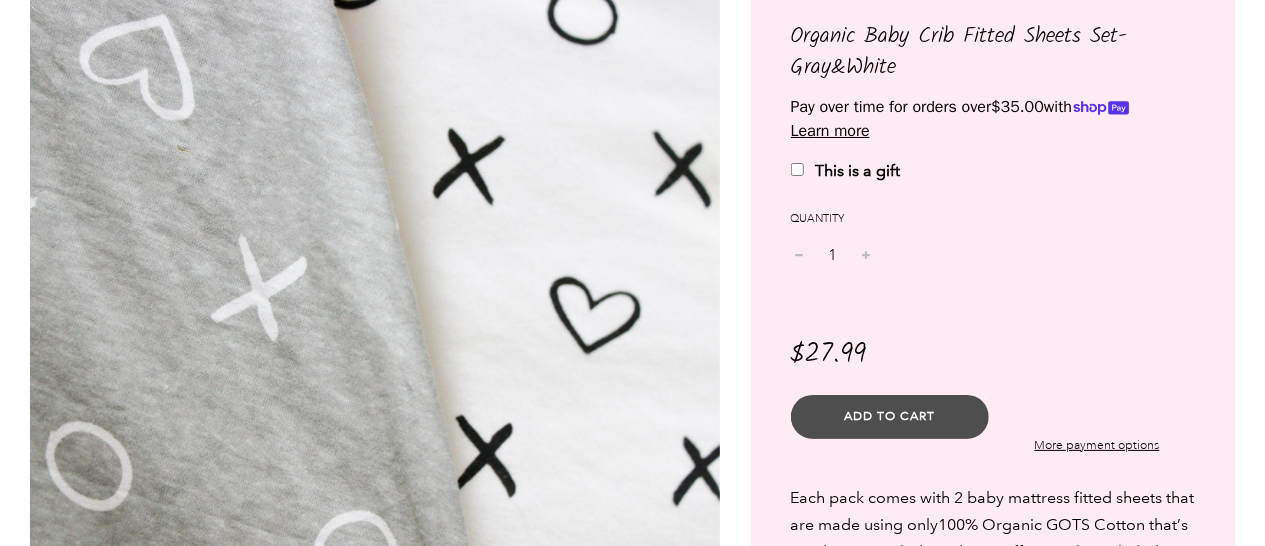 click on "Add to Cart" at bounding box center (889, 416) 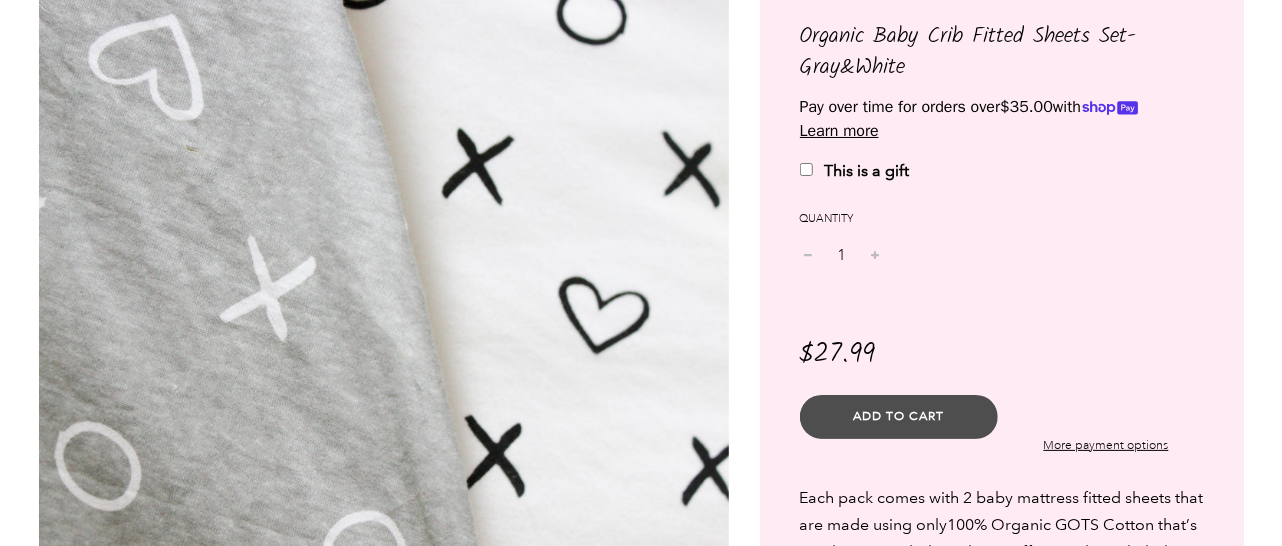 scroll, scrollTop: 0, scrollLeft: 0, axis: both 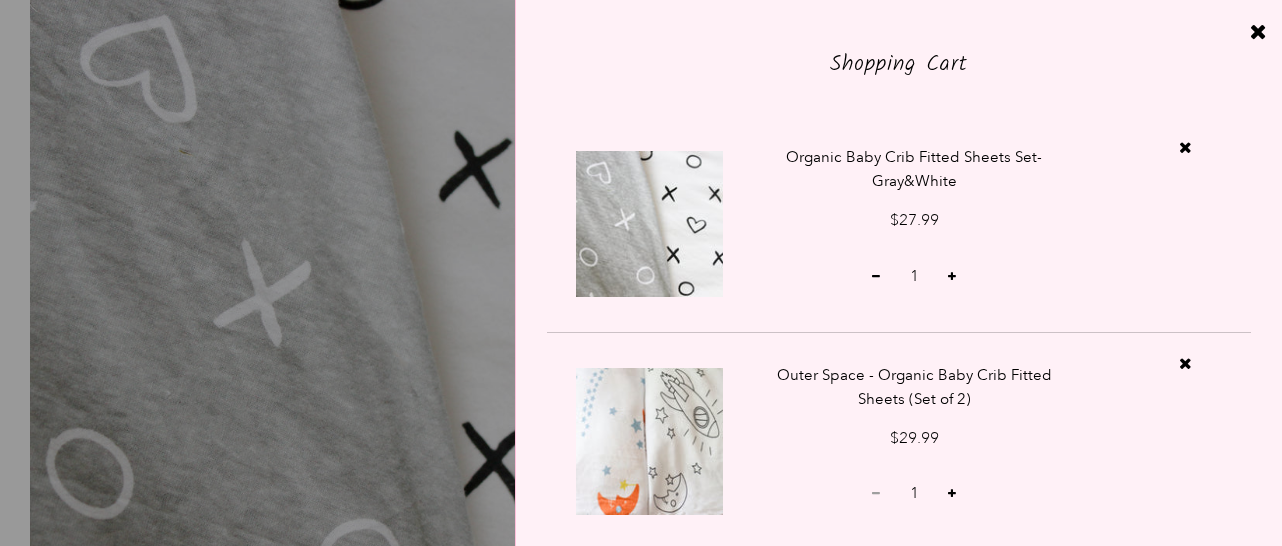 click at bounding box center (876, 493) 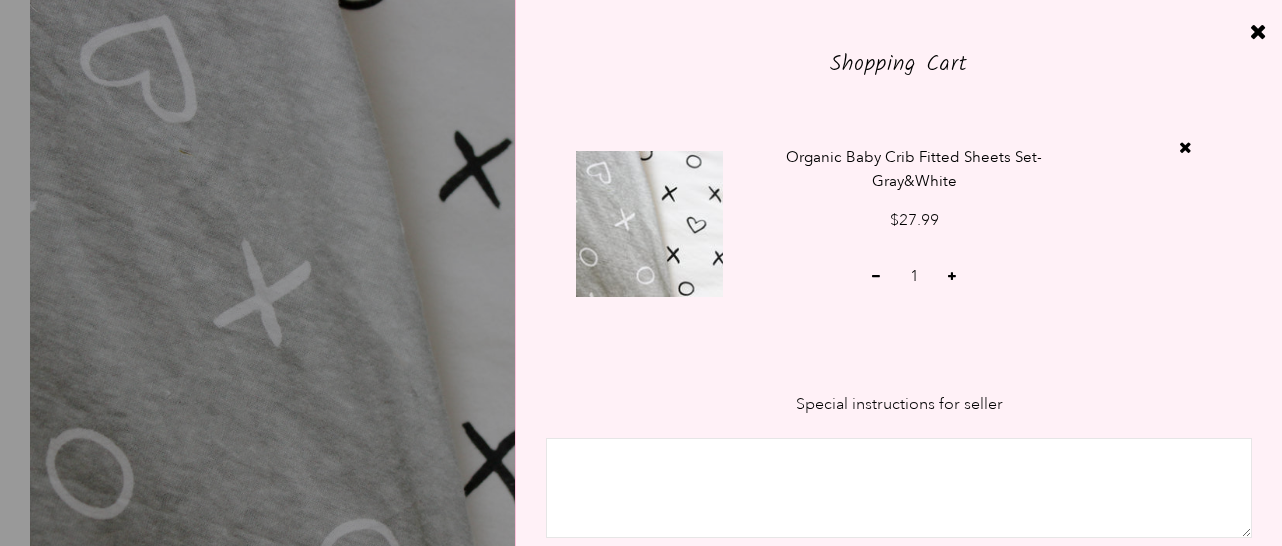 click at bounding box center (649, 224) 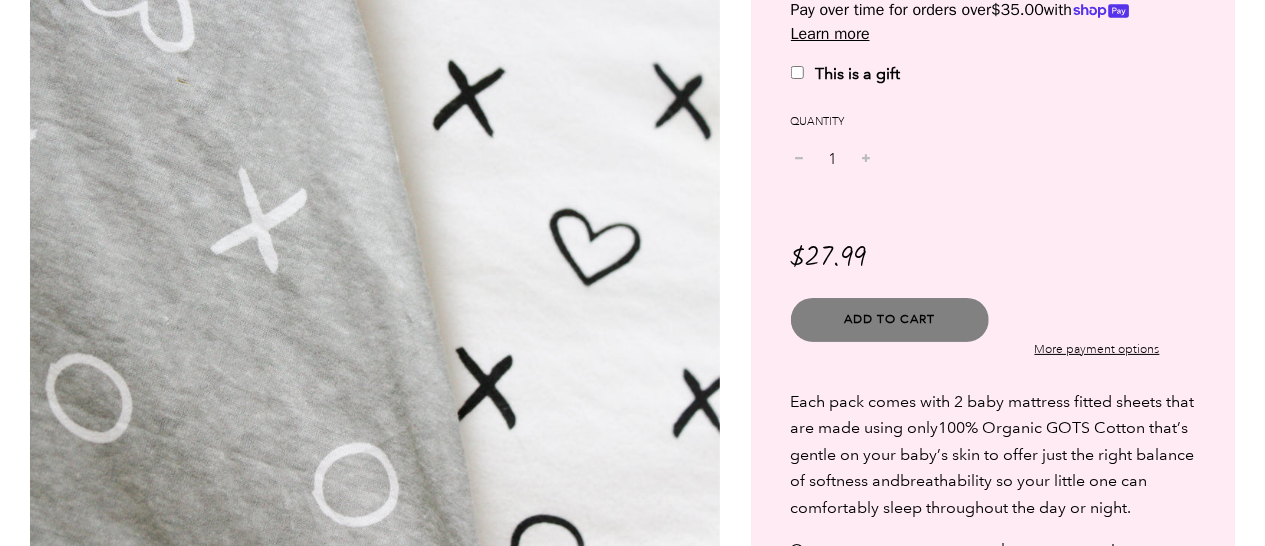 scroll, scrollTop: 300, scrollLeft: 0, axis: vertical 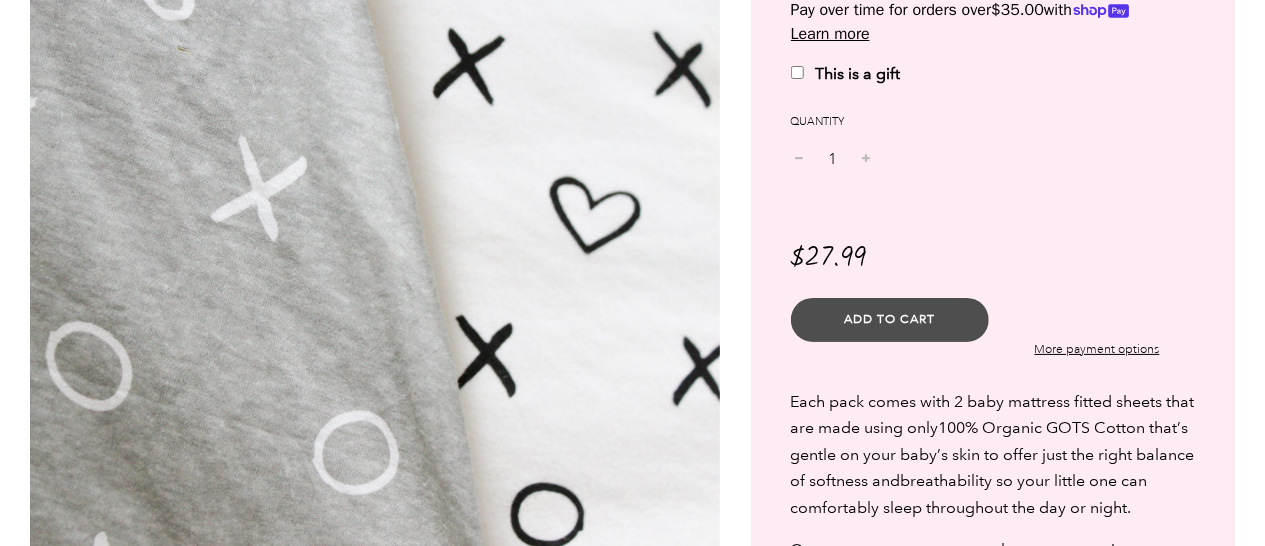 click on "Add to Cart" at bounding box center (889, 319) 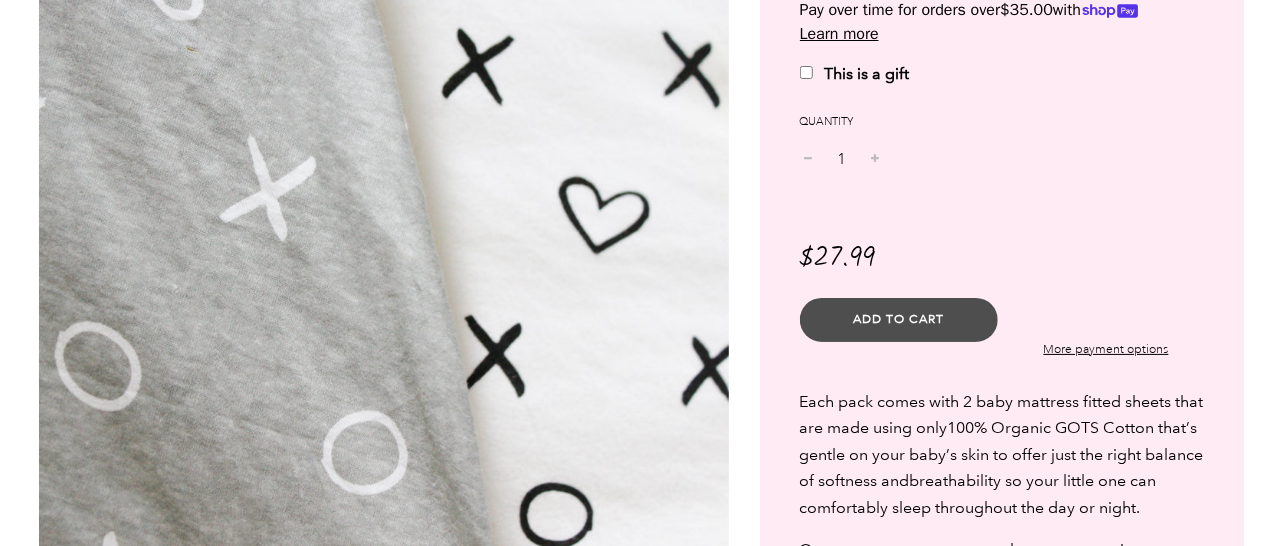 scroll, scrollTop: 0, scrollLeft: 0, axis: both 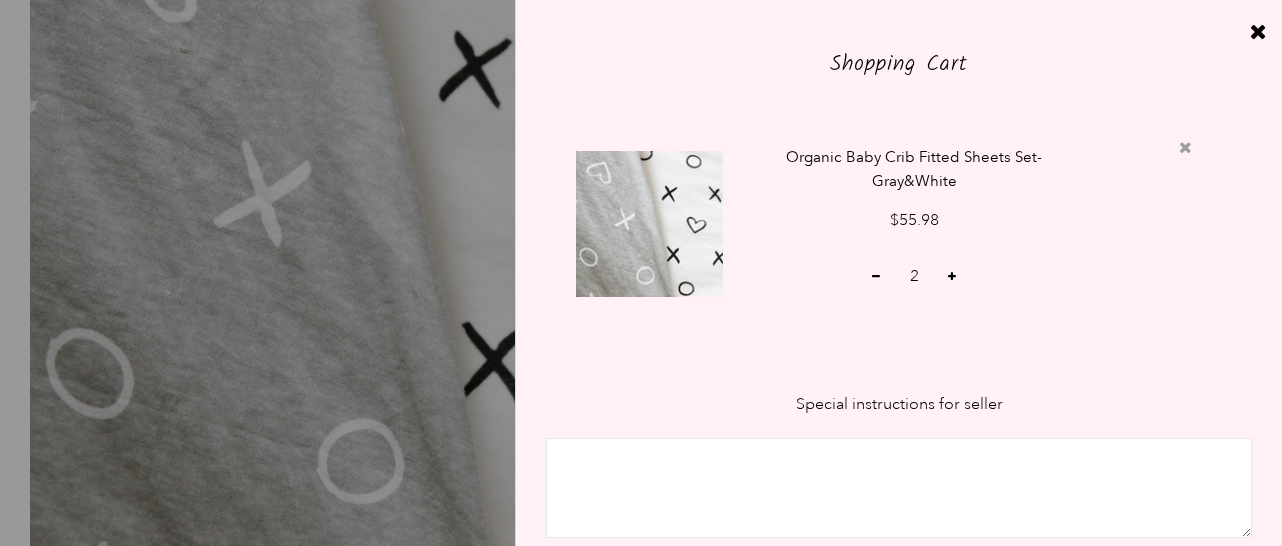 click at bounding box center [1185, 147] 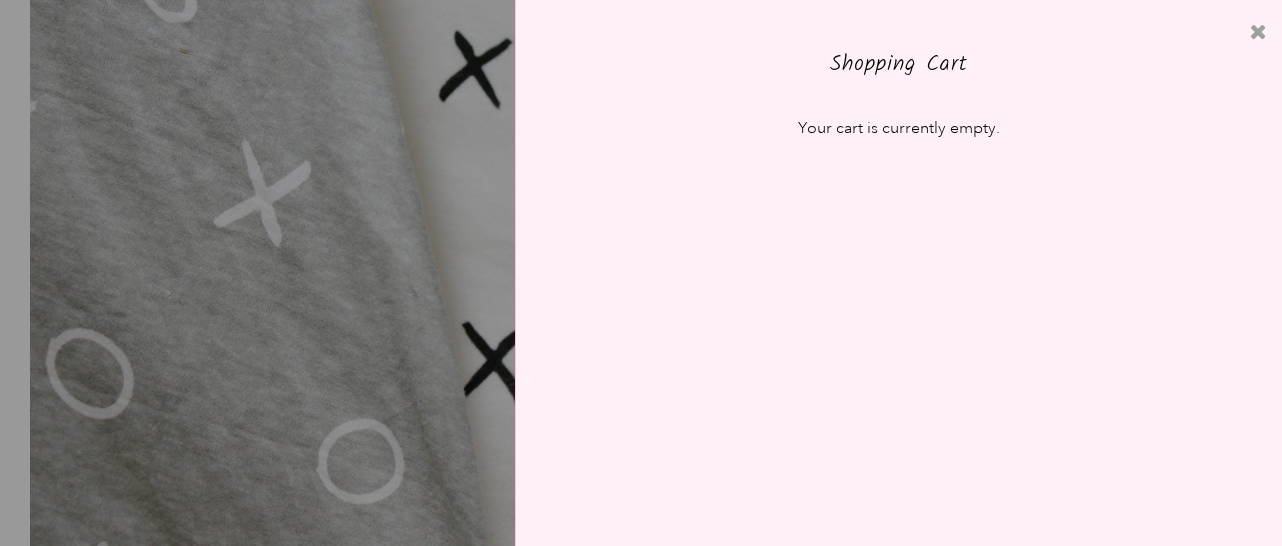 click at bounding box center (1258, 32) 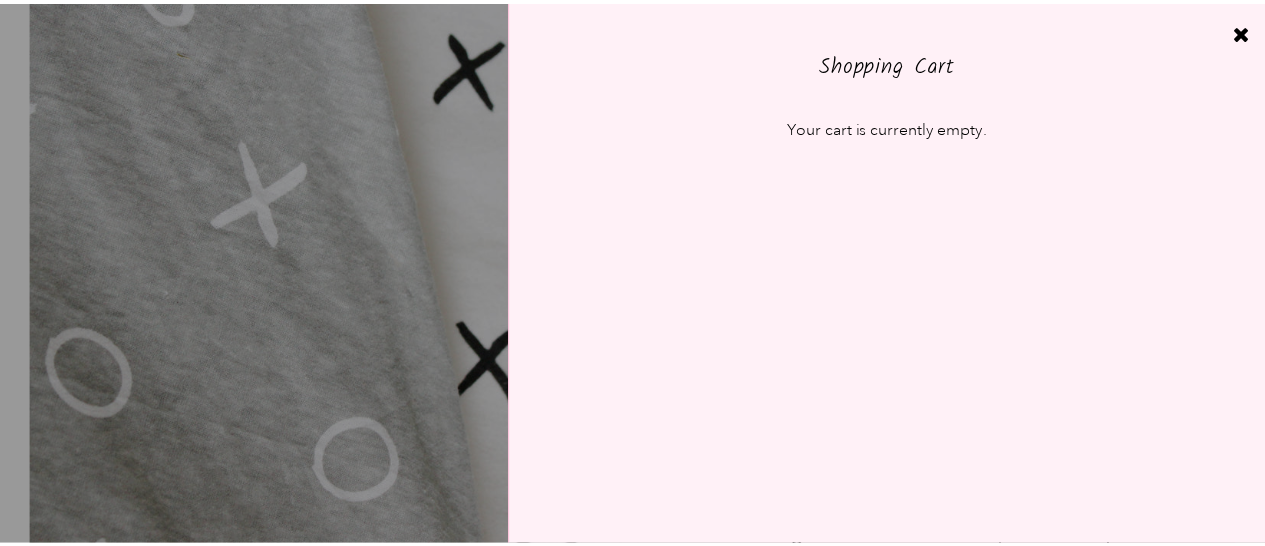scroll, scrollTop: 300, scrollLeft: 0, axis: vertical 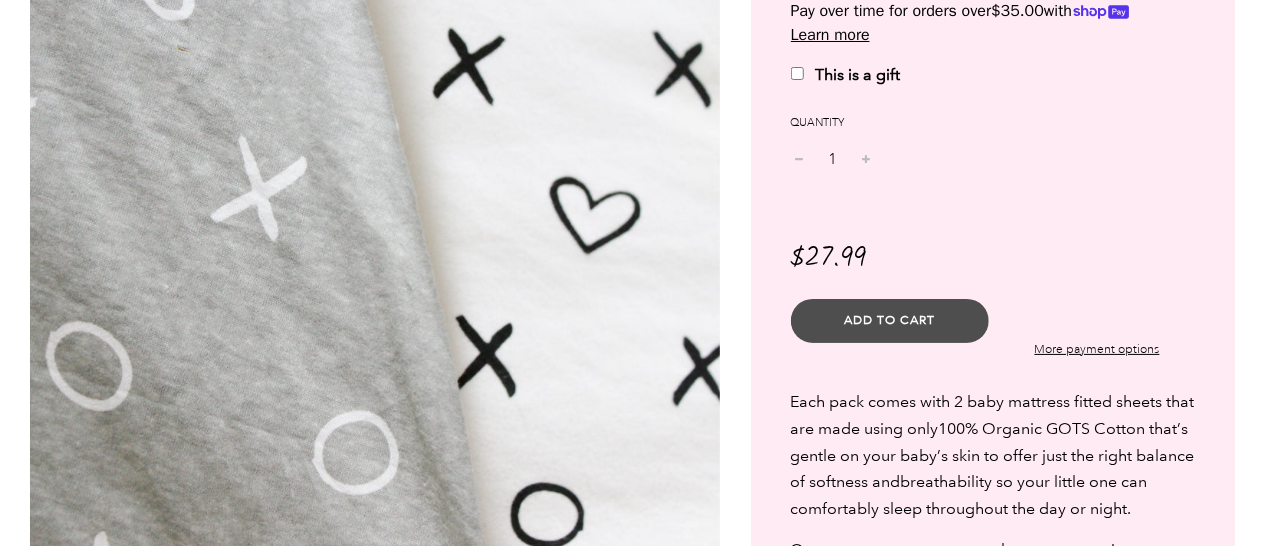 click on "Add to Cart" at bounding box center [890, 321] 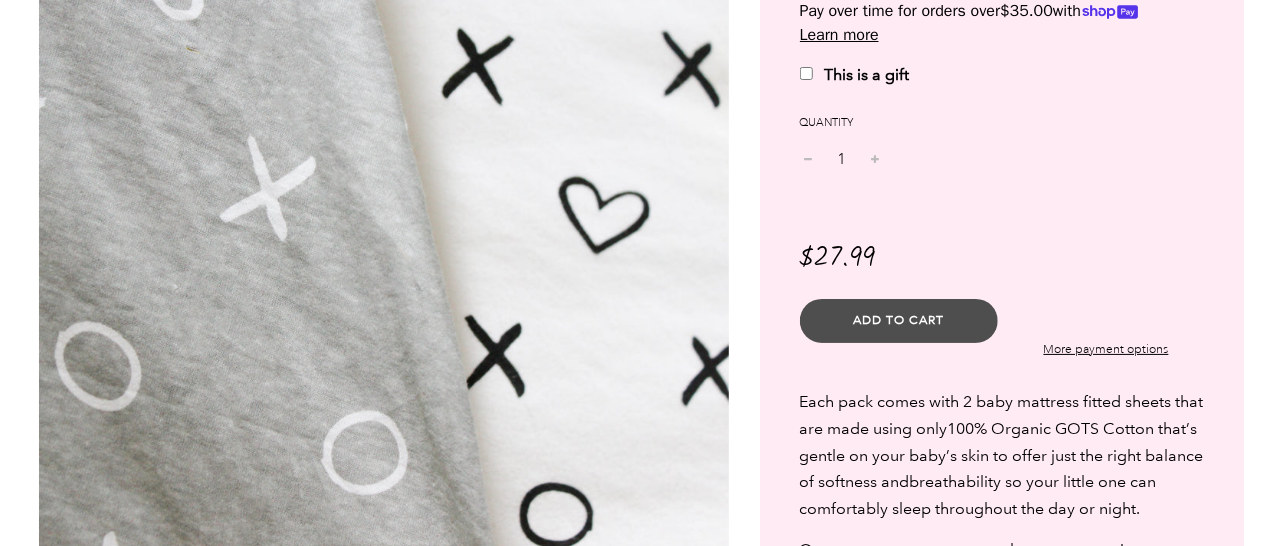 scroll, scrollTop: 0, scrollLeft: 0, axis: both 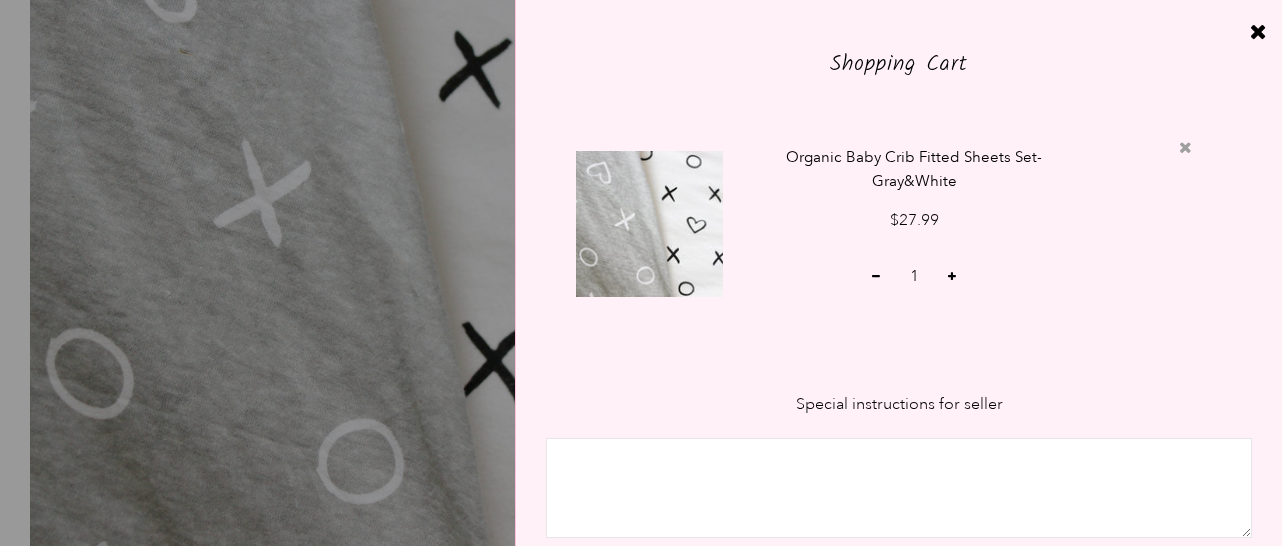 click at bounding box center [1185, 147] 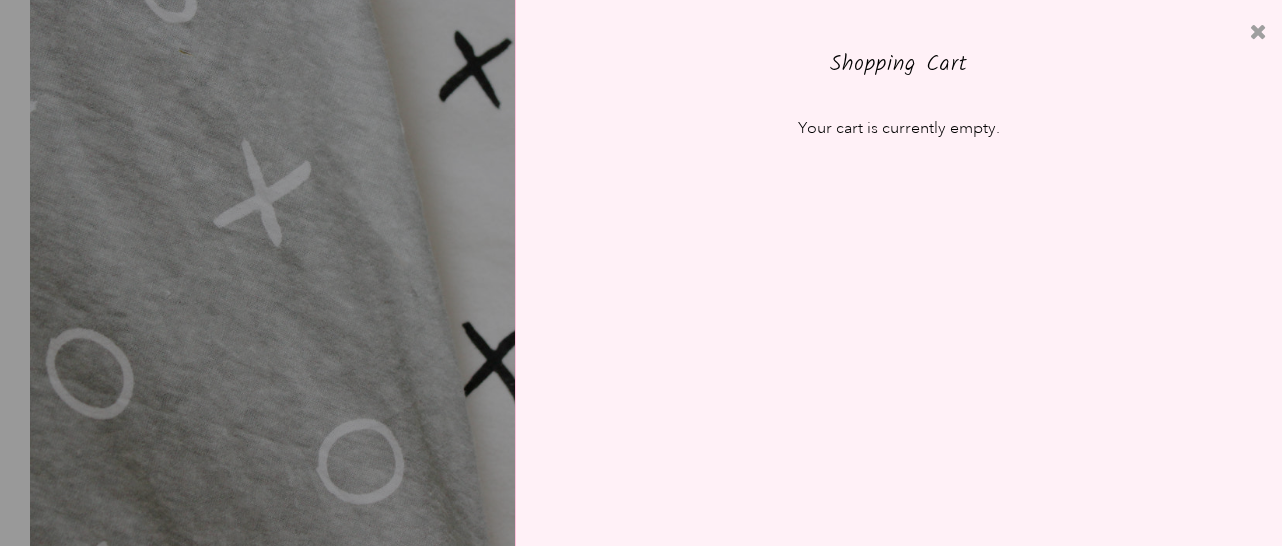 click at bounding box center (1258, 32) 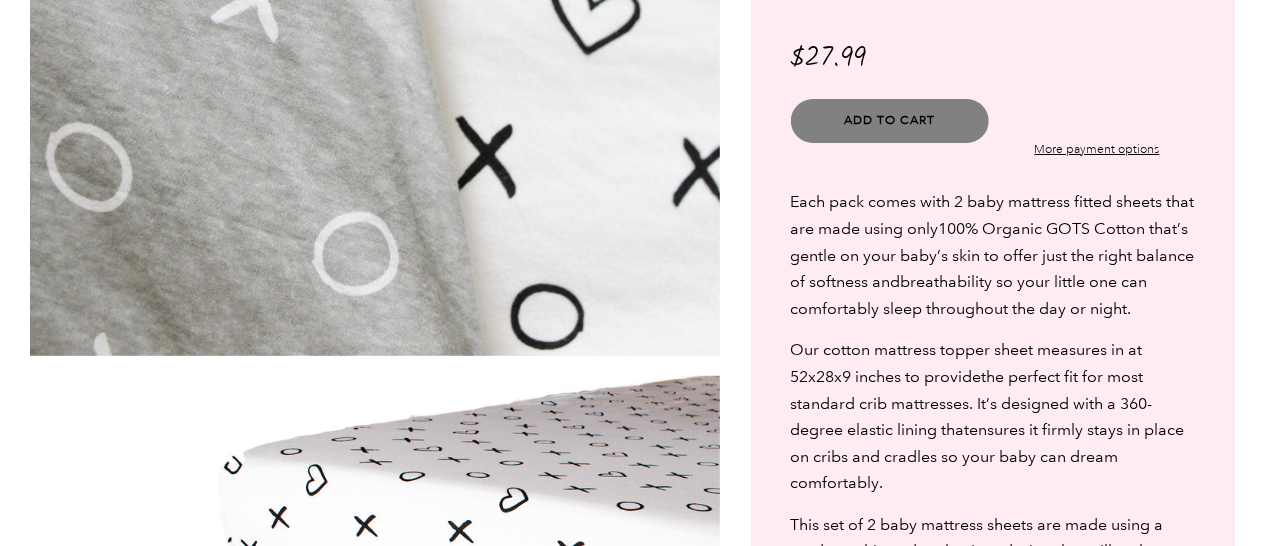 scroll, scrollTop: 500, scrollLeft: 0, axis: vertical 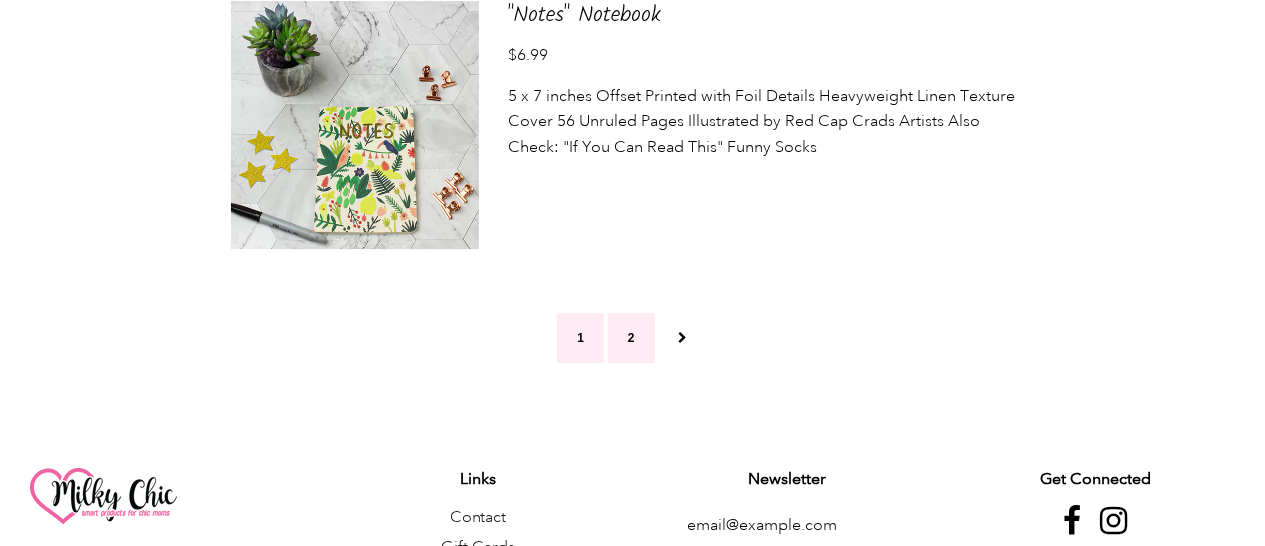 click on "2" at bounding box center (631, 338) 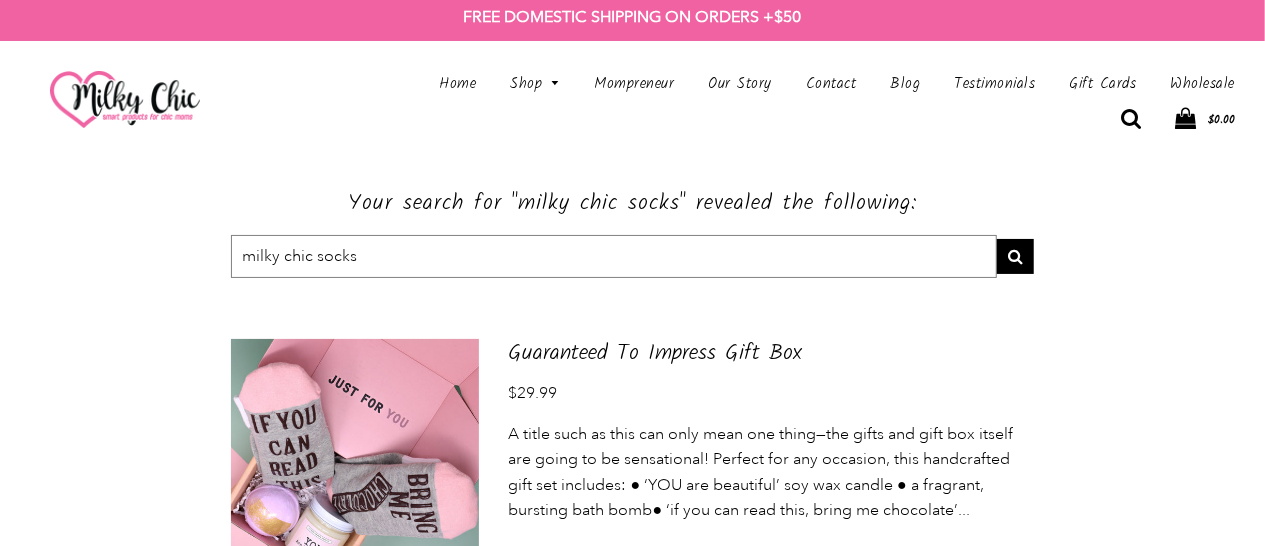 scroll, scrollTop: 0, scrollLeft: 0, axis: both 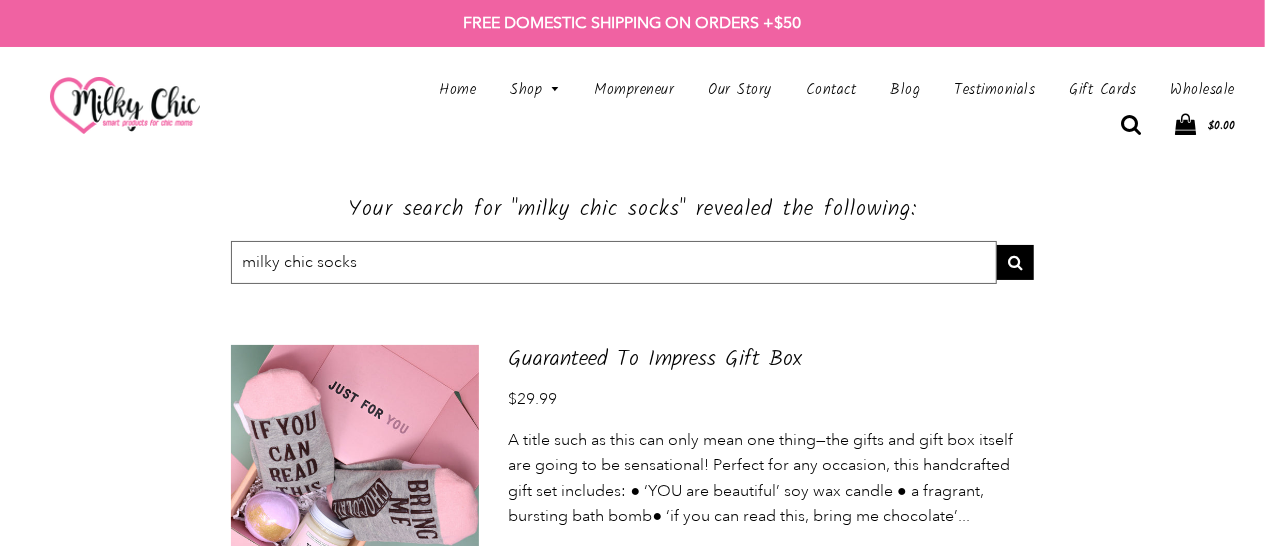 click on "milky chic socks" at bounding box center (614, 263) 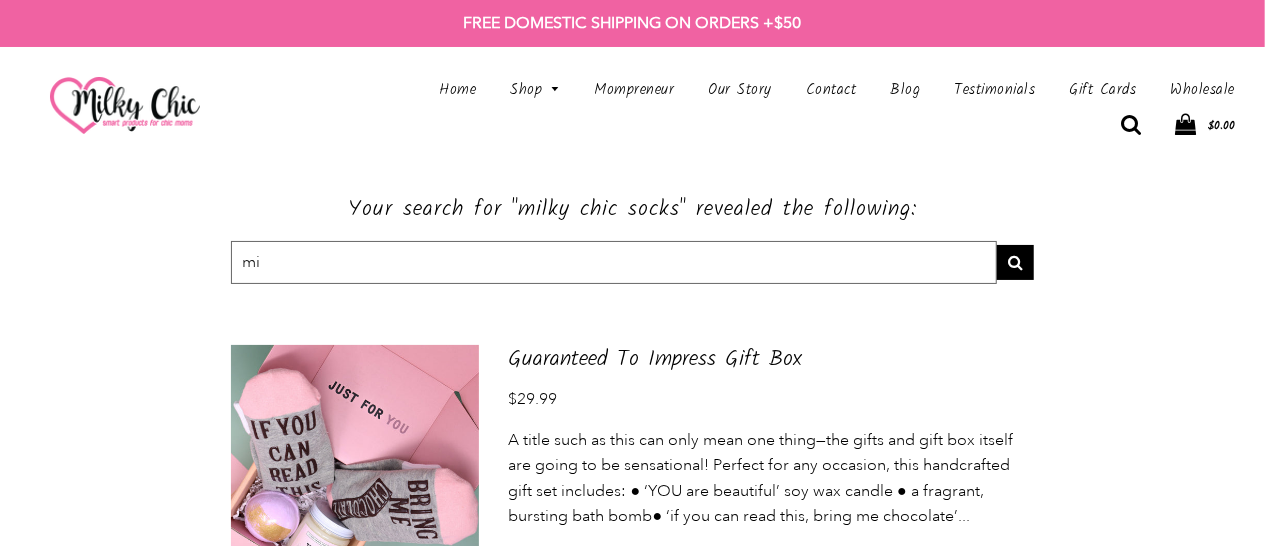 type on "m" 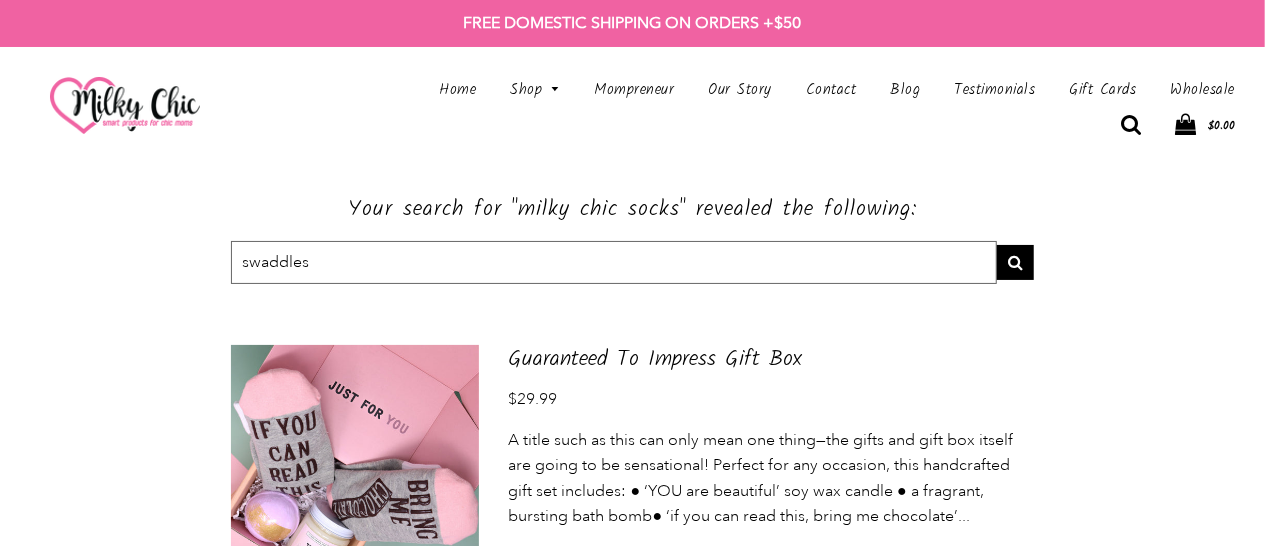 type on "swaddles" 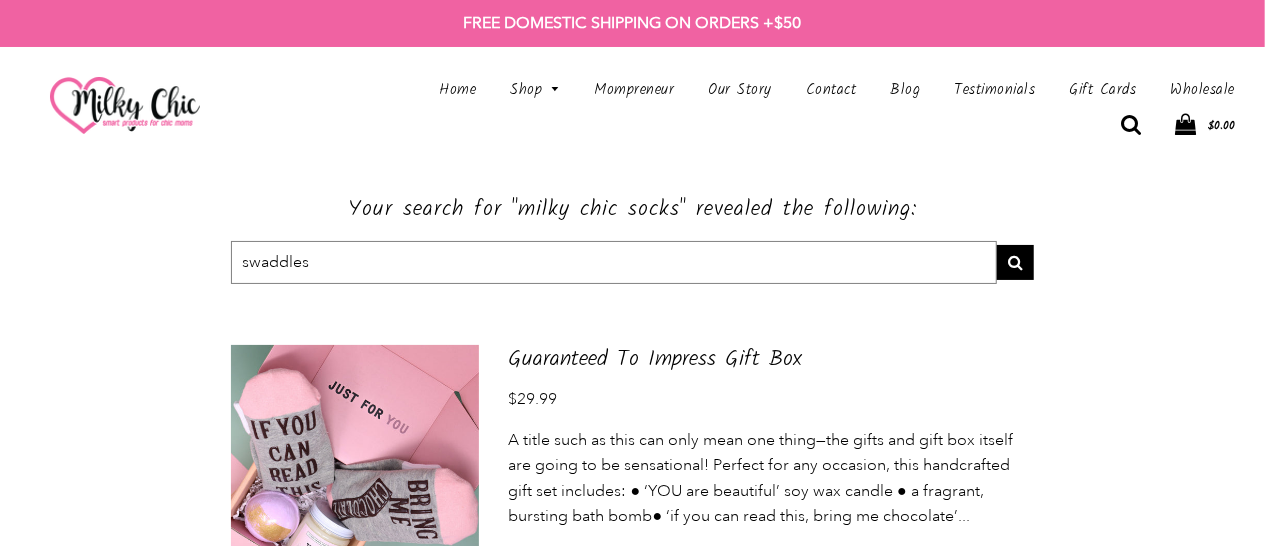 click at bounding box center (1015, 262) 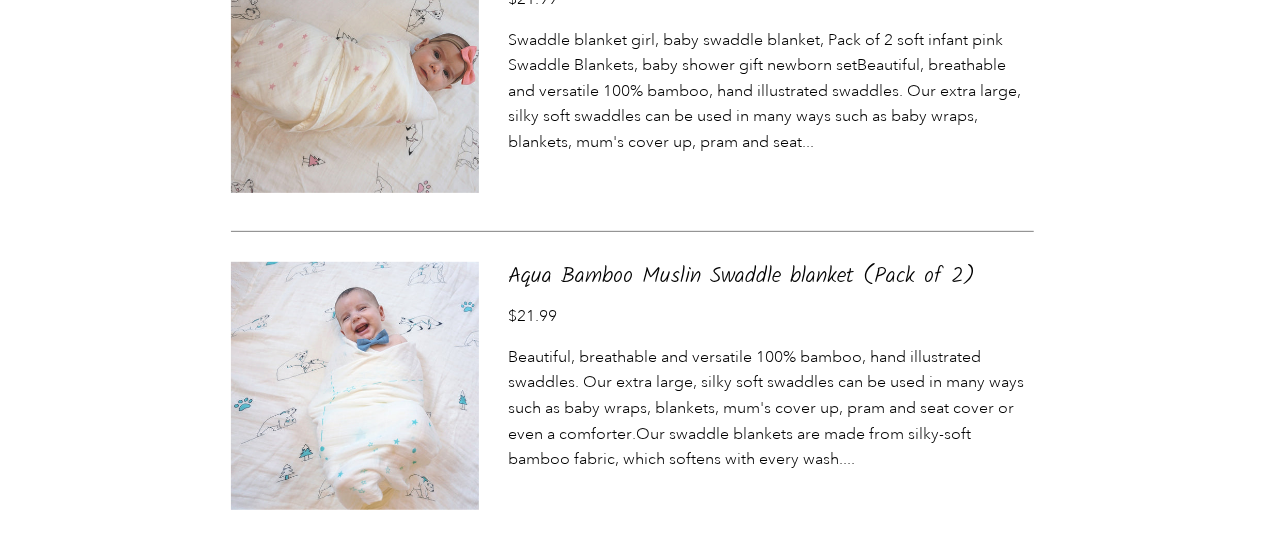 scroll, scrollTop: 0, scrollLeft: 0, axis: both 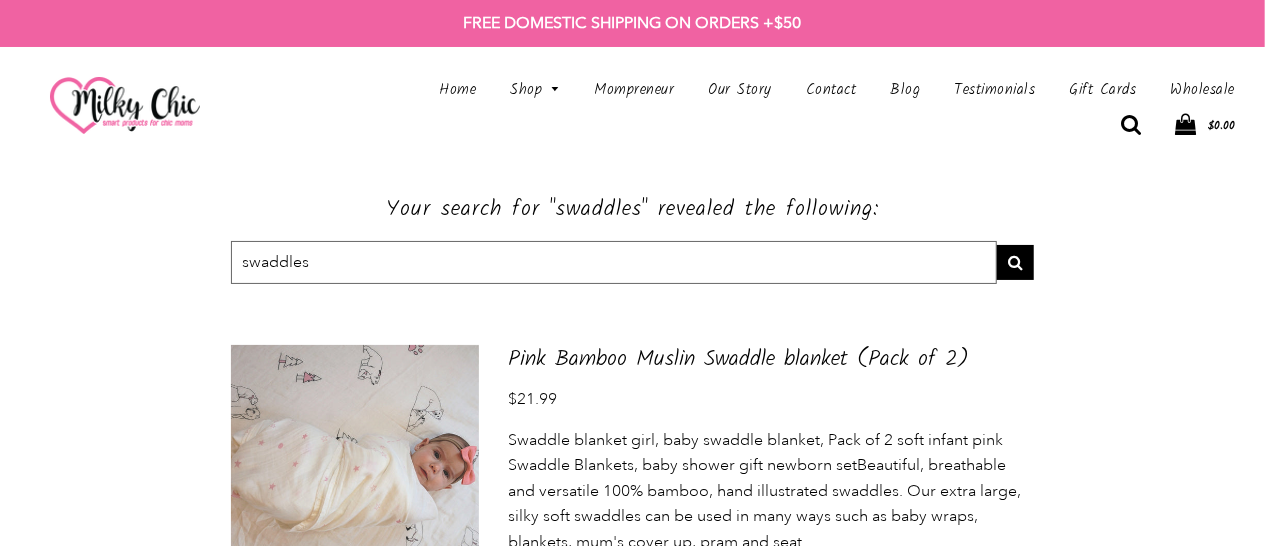 click on "swaddles" at bounding box center (614, 263) 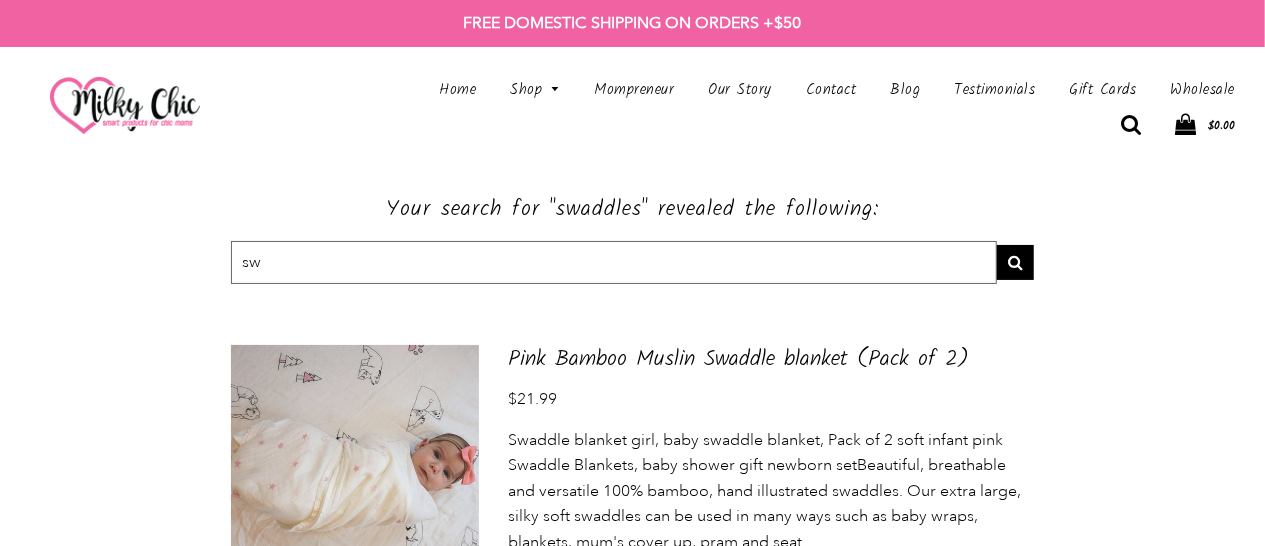 type on "s" 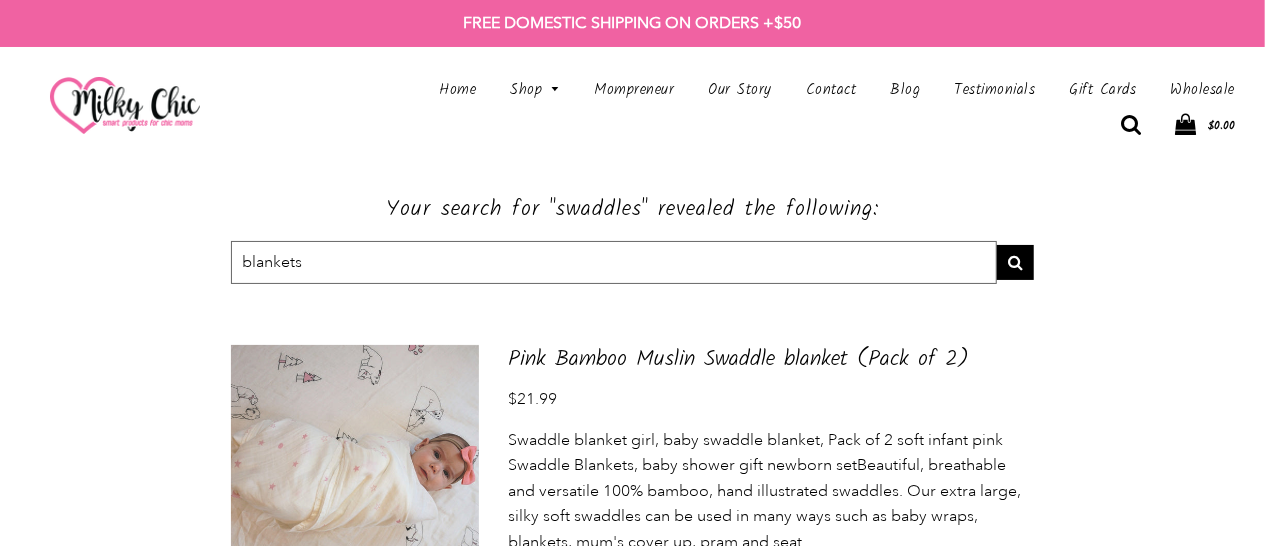 type on "blankets" 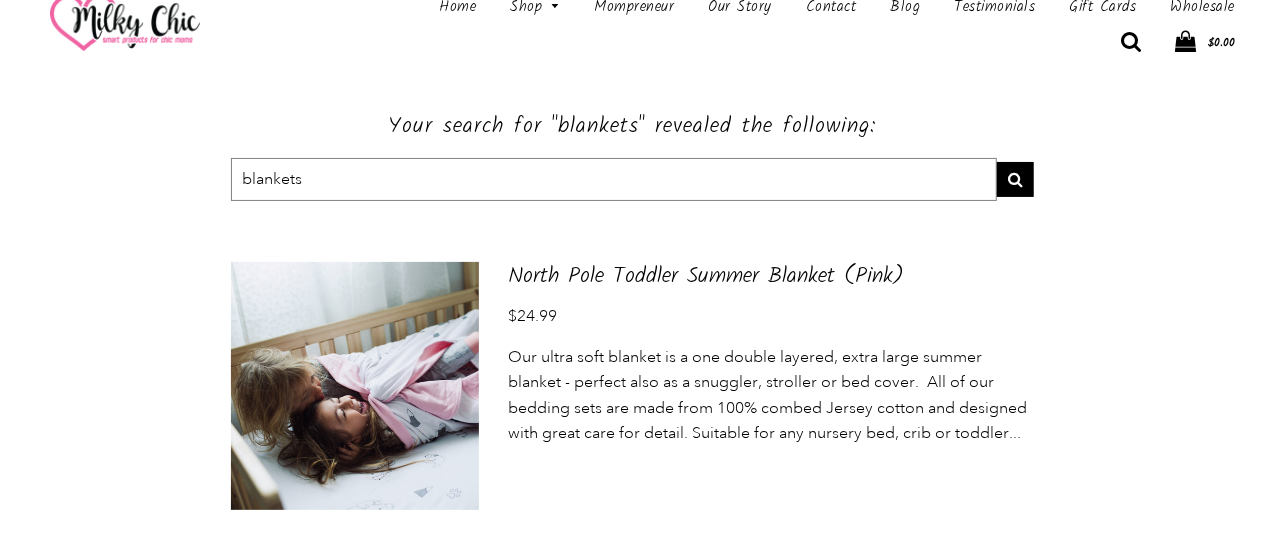 scroll, scrollTop: 0, scrollLeft: 0, axis: both 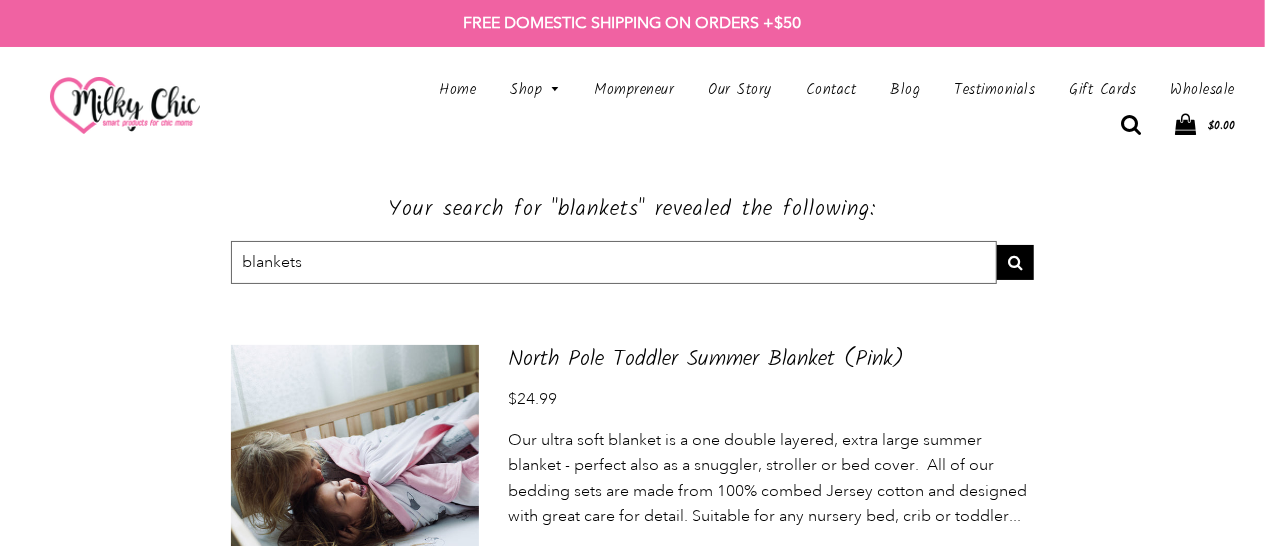 click on "blankets" at bounding box center (614, 263) 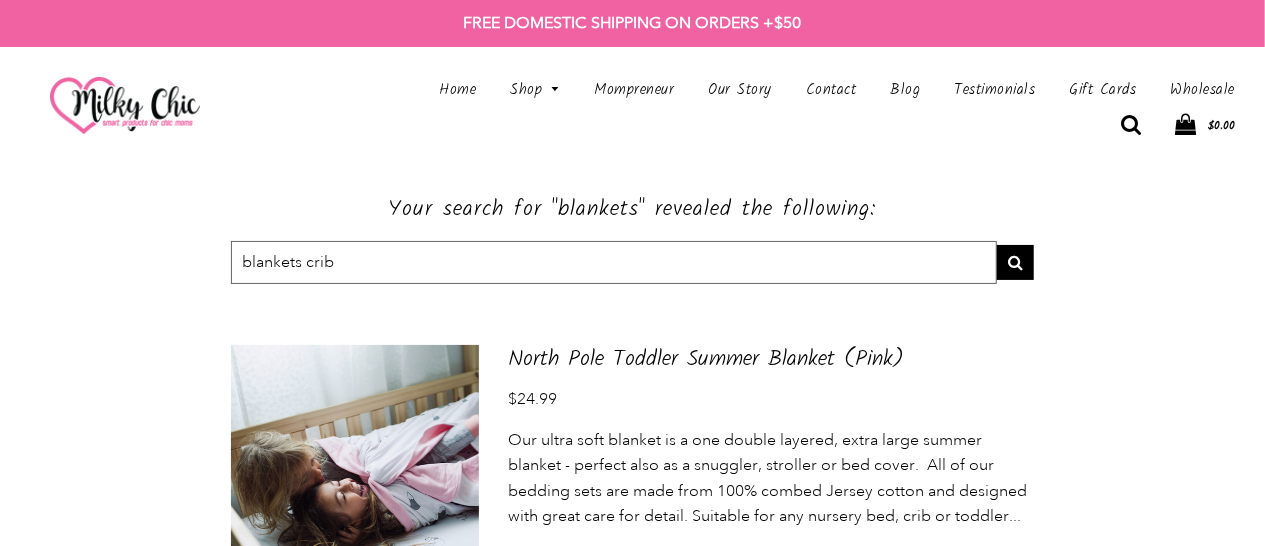 type on "blankets crib" 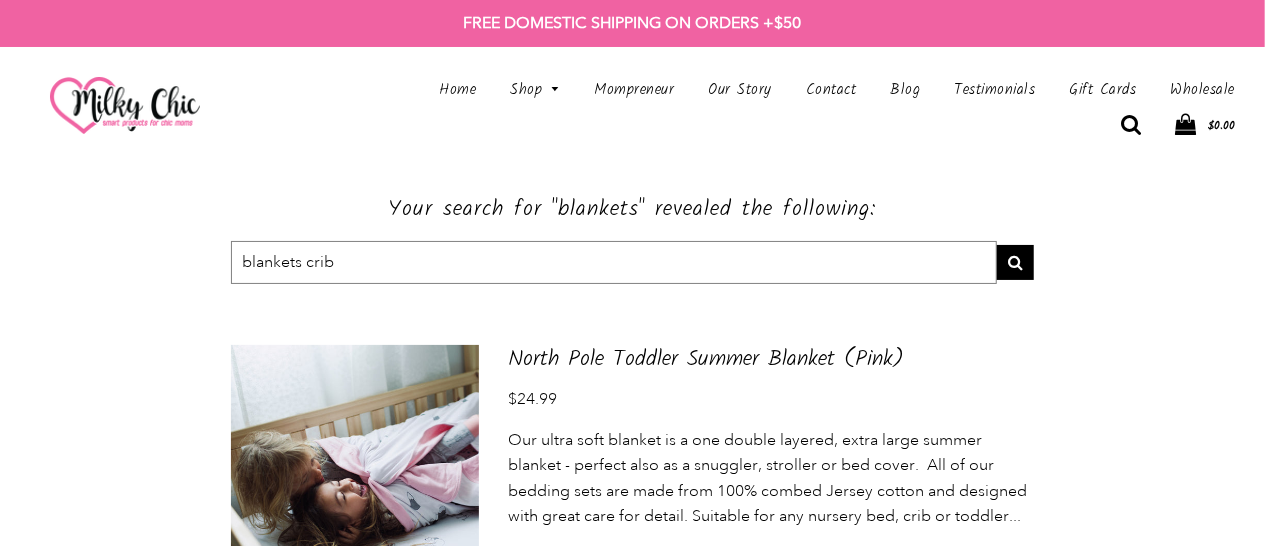 click at bounding box center [1015, 262] 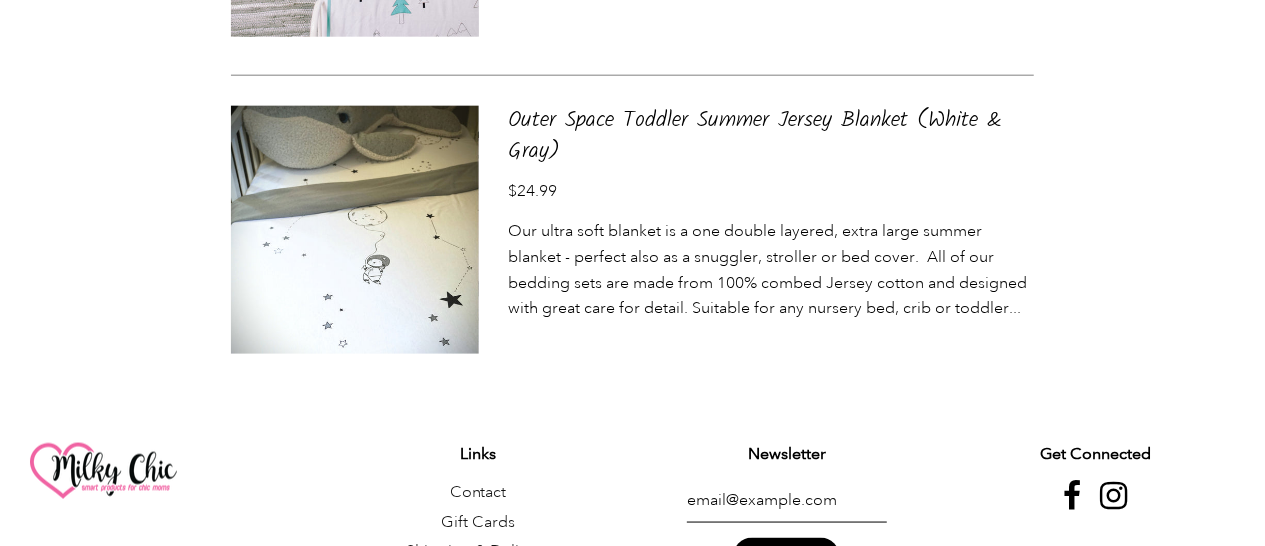 scroll, scrollTop: 1000, scrollLeft: 0, axis: vertical 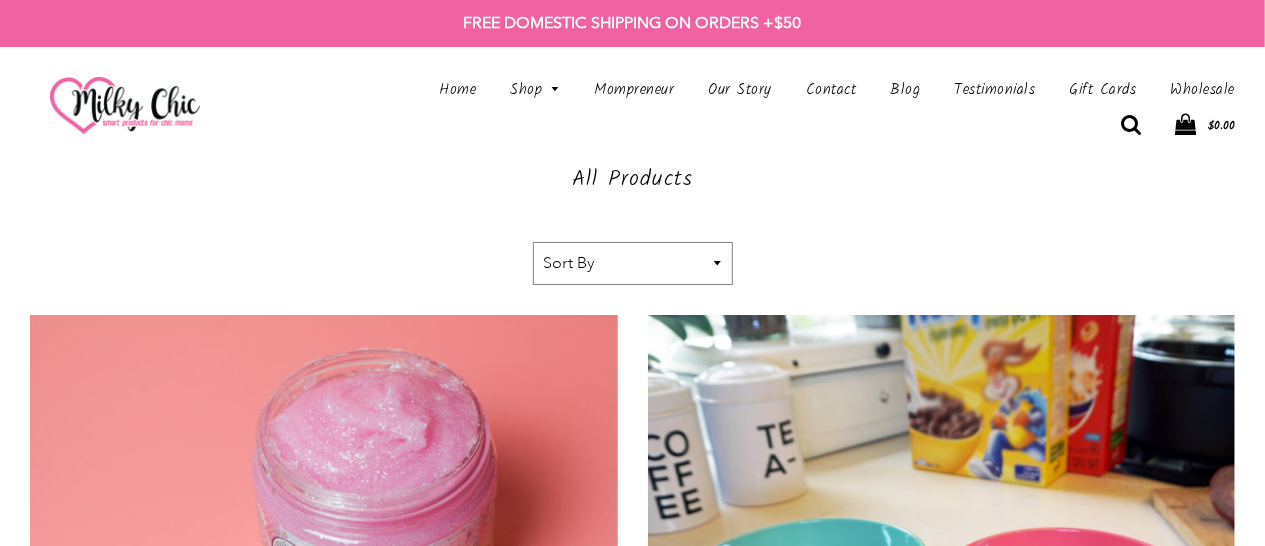 click at bounding box center (1131, 125) 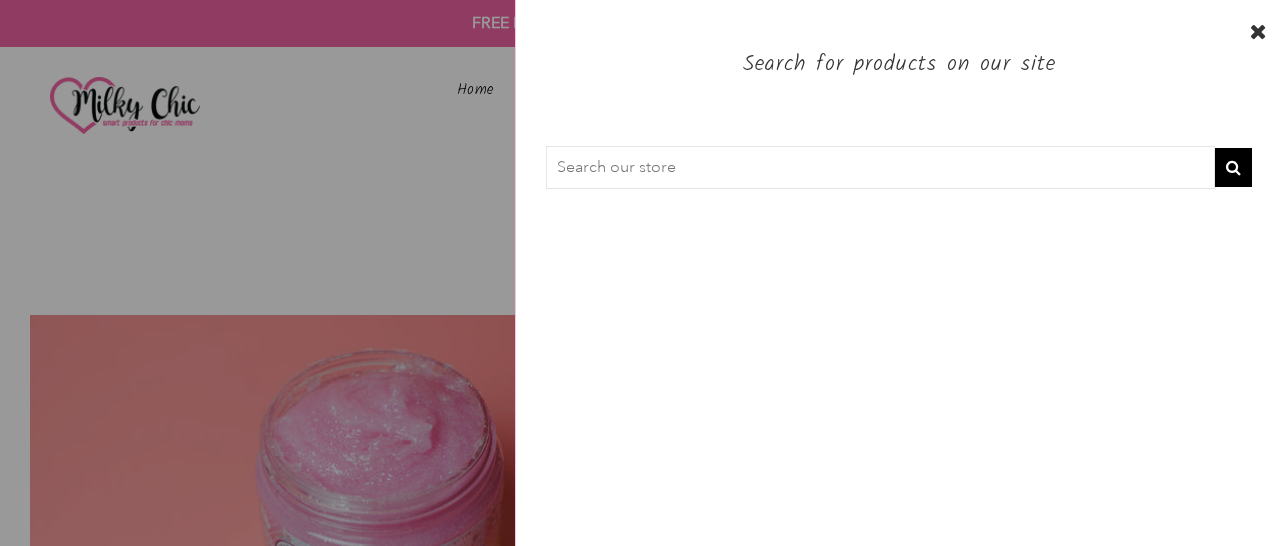 click at bounding box center [880, 168] 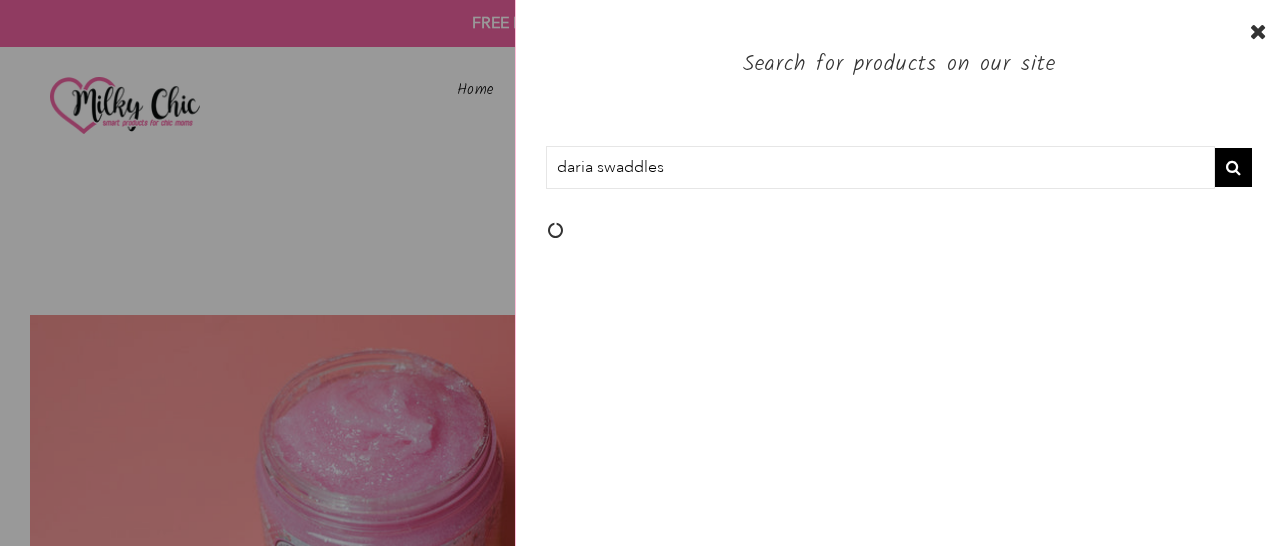 type on "daria swaddles" 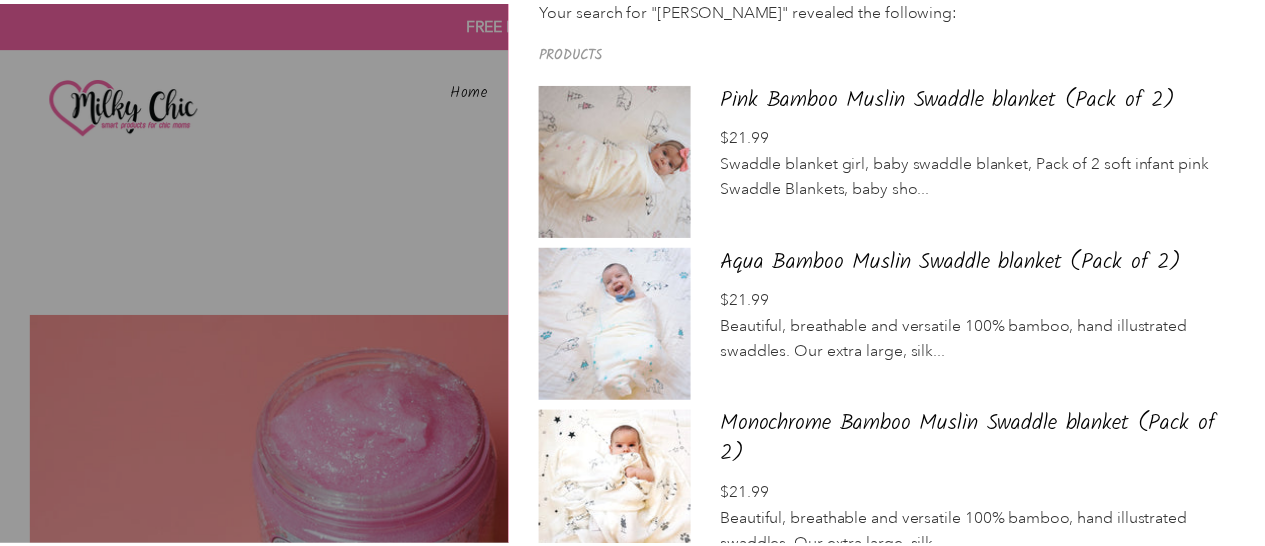 scroll, scrollTop: 252, scrollLeft: 0, axis: vertical 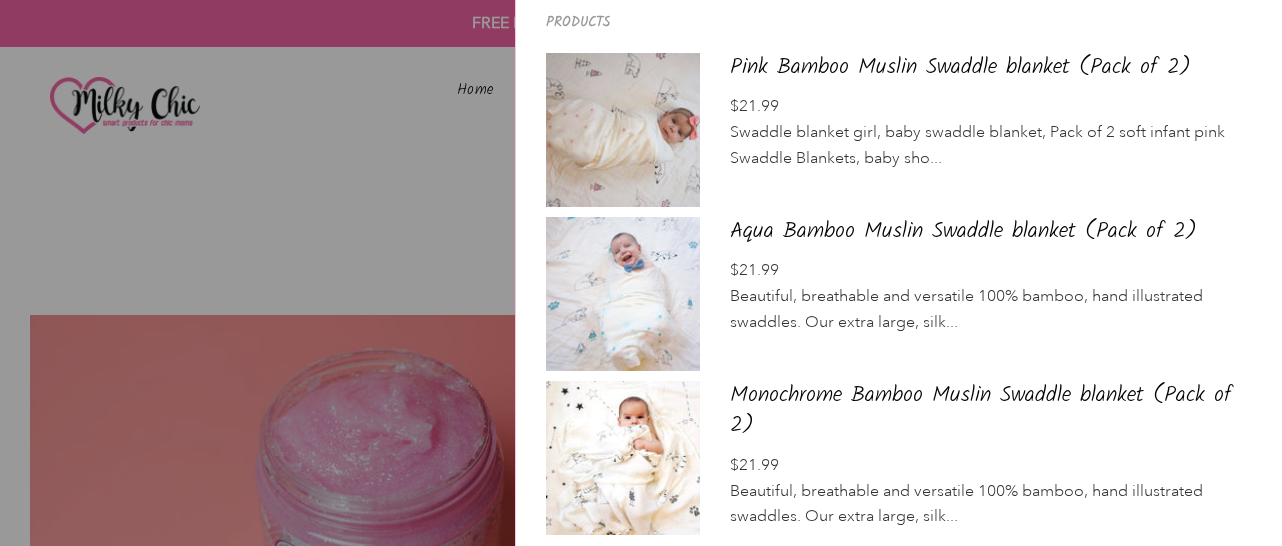 click at bounding box center (641, 273) 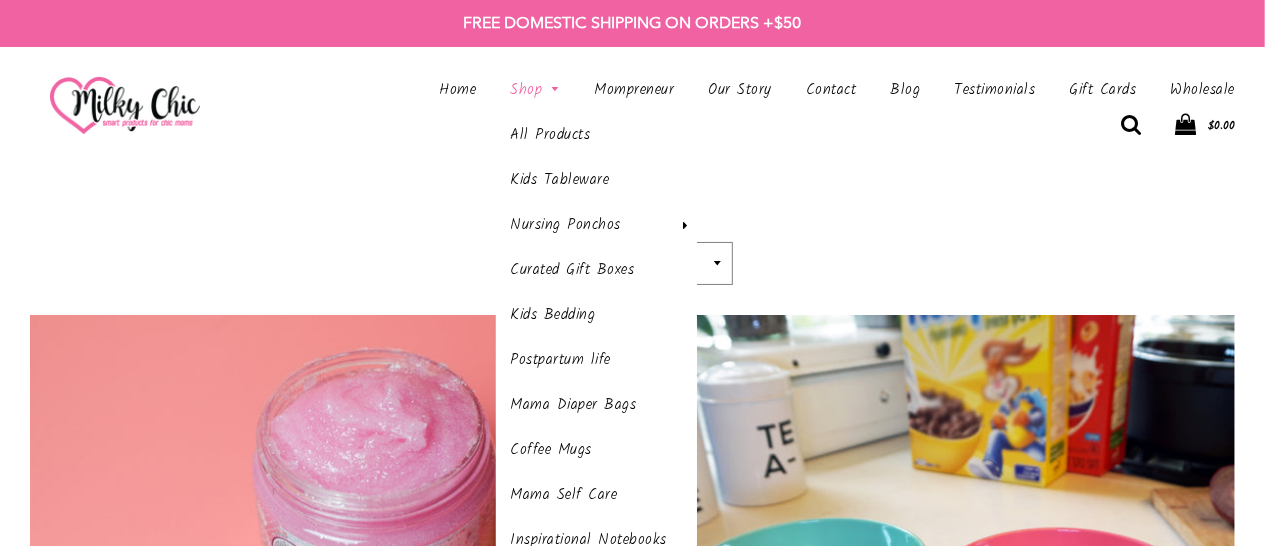 click at bounding box center [552, 90] 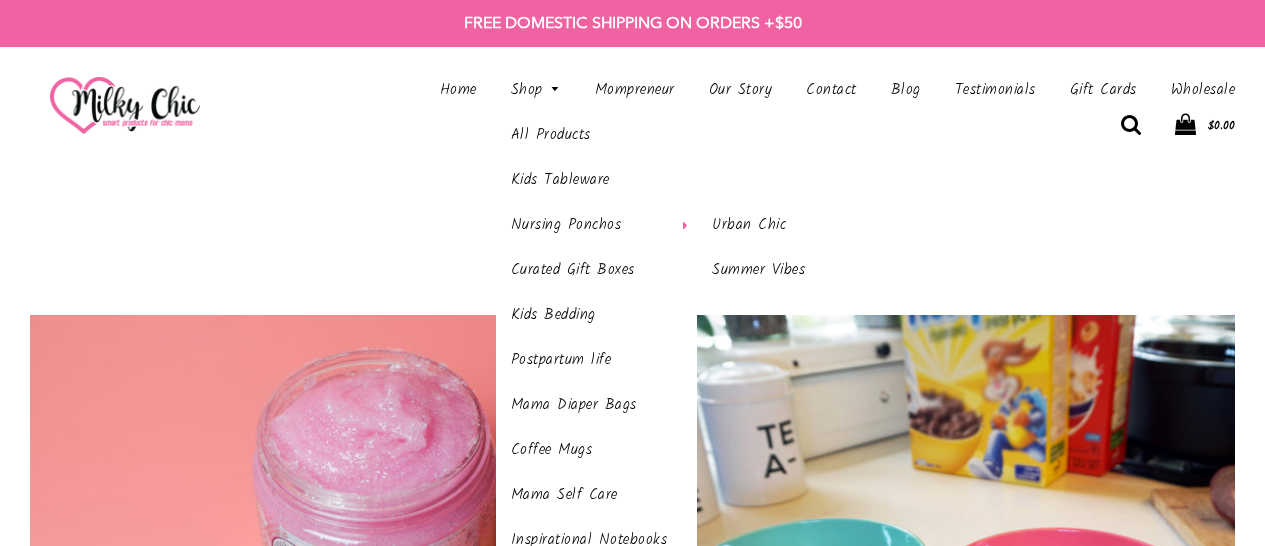 scroll, scrollTop: 0, scrollLeft: 0, axis: both 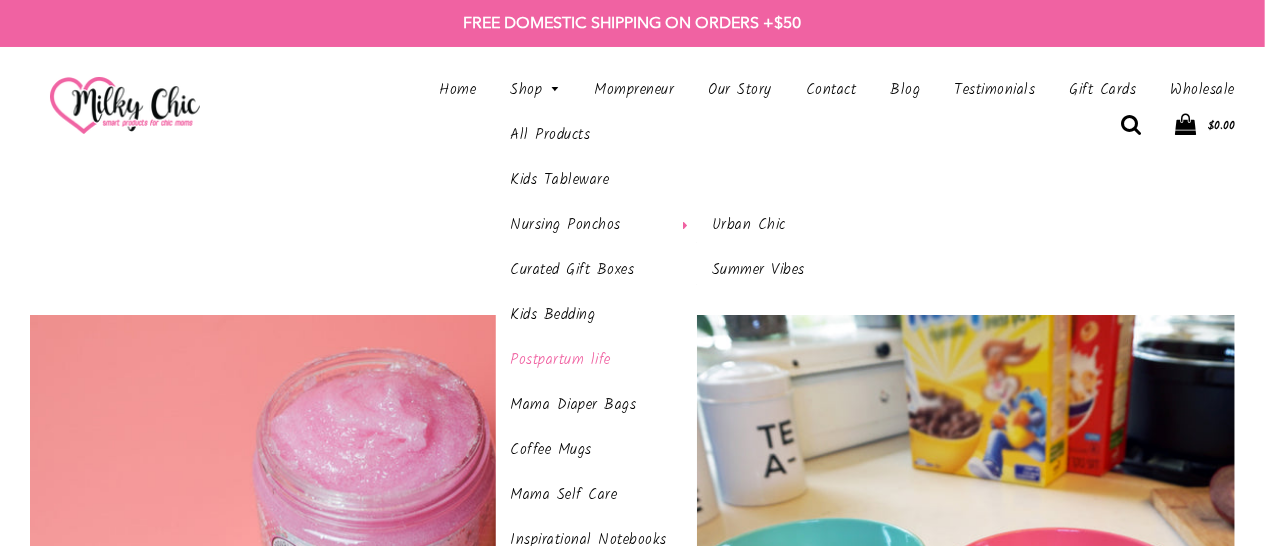 click on "Postpartum life" at bounding box center (597, 360) 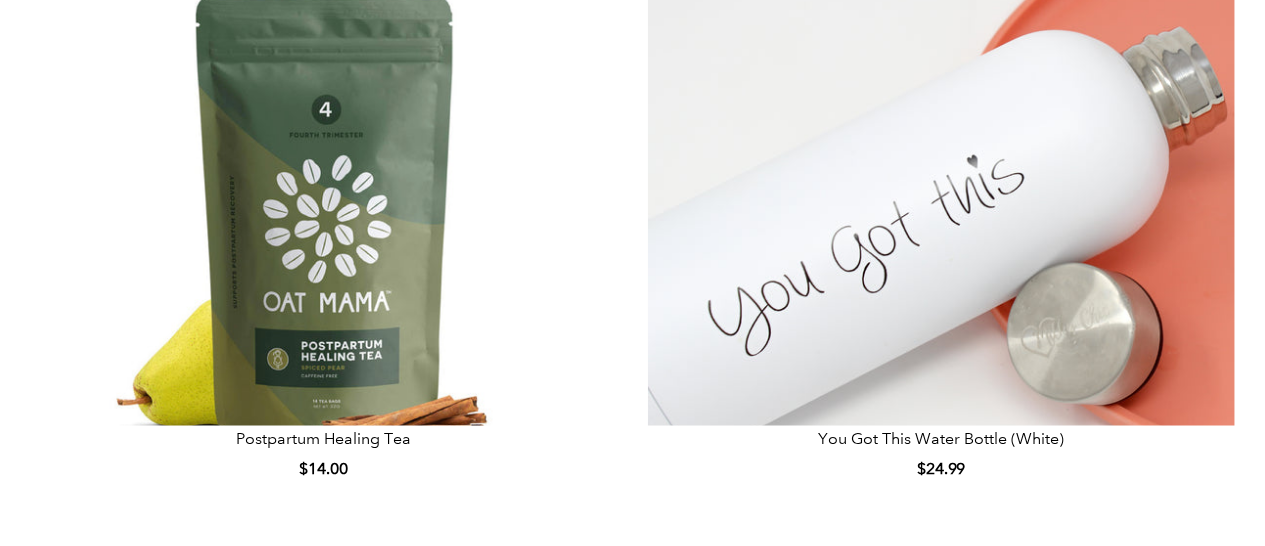 scroll, scrollTop: 1200, scrollLeft: 0, axis: vertical 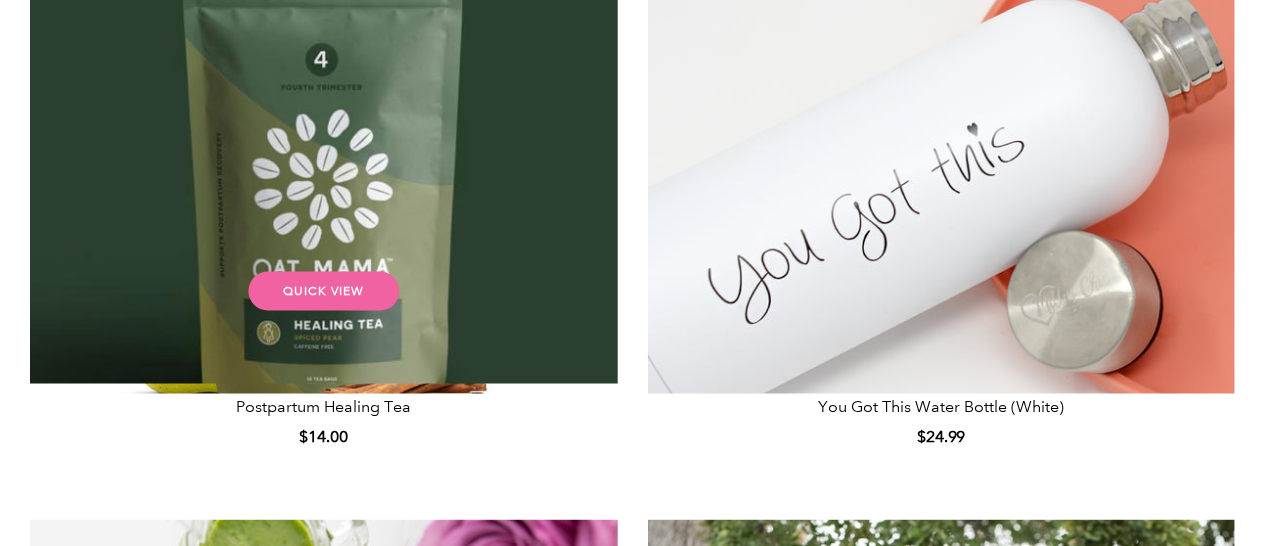 click at bounding box center [324, 175] 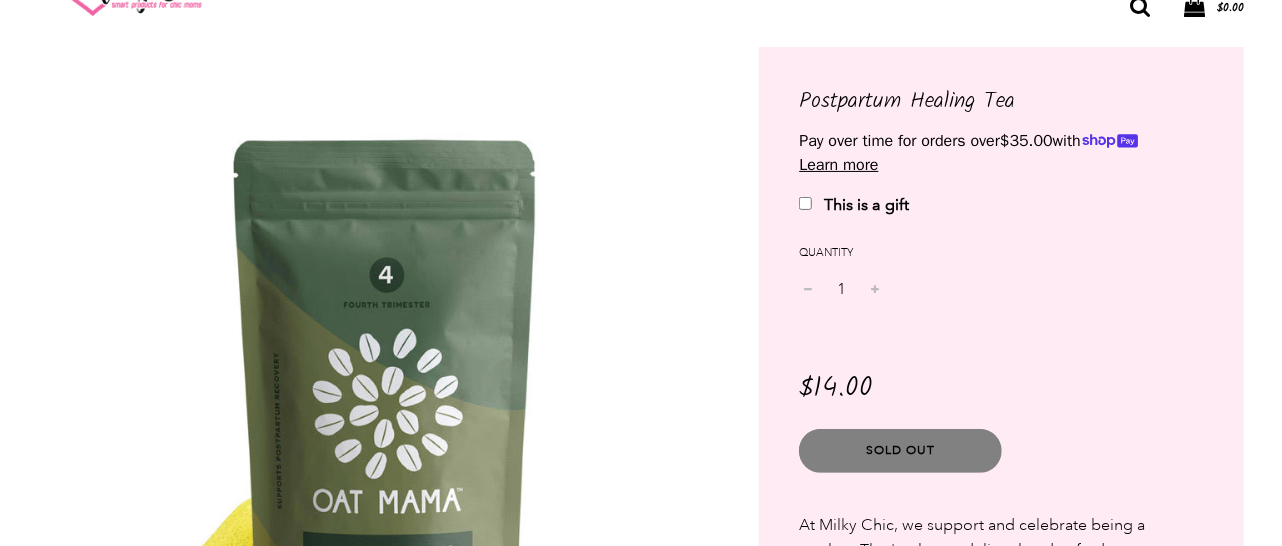 scroll, scrollTop: 0, scrollLeft: 0, axis: both 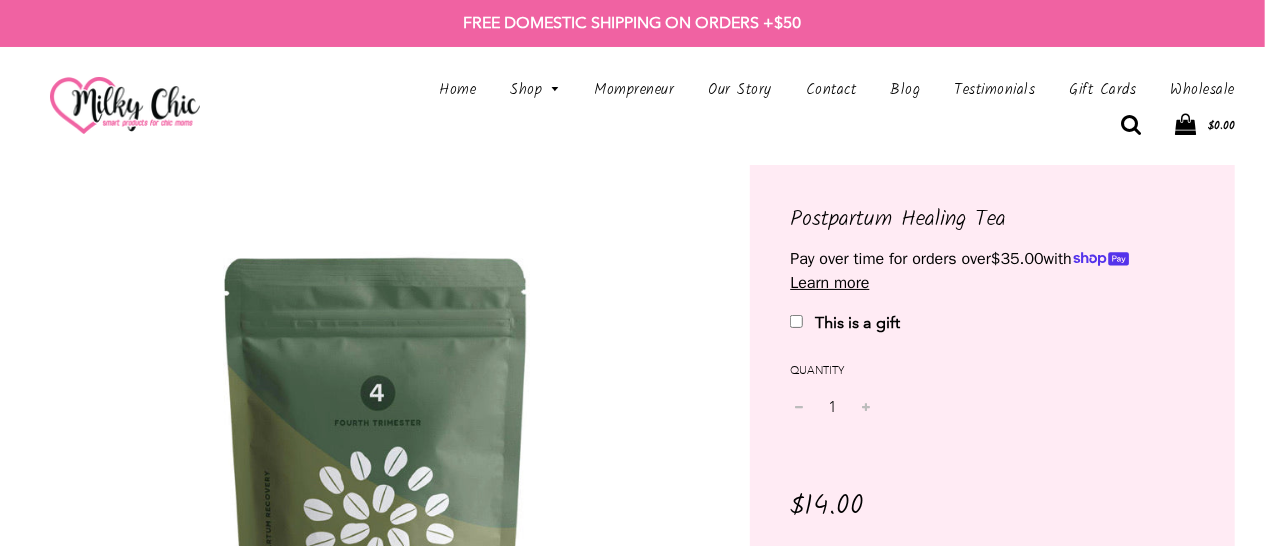 click on "$0.00" at bounding box center [1163, 128] 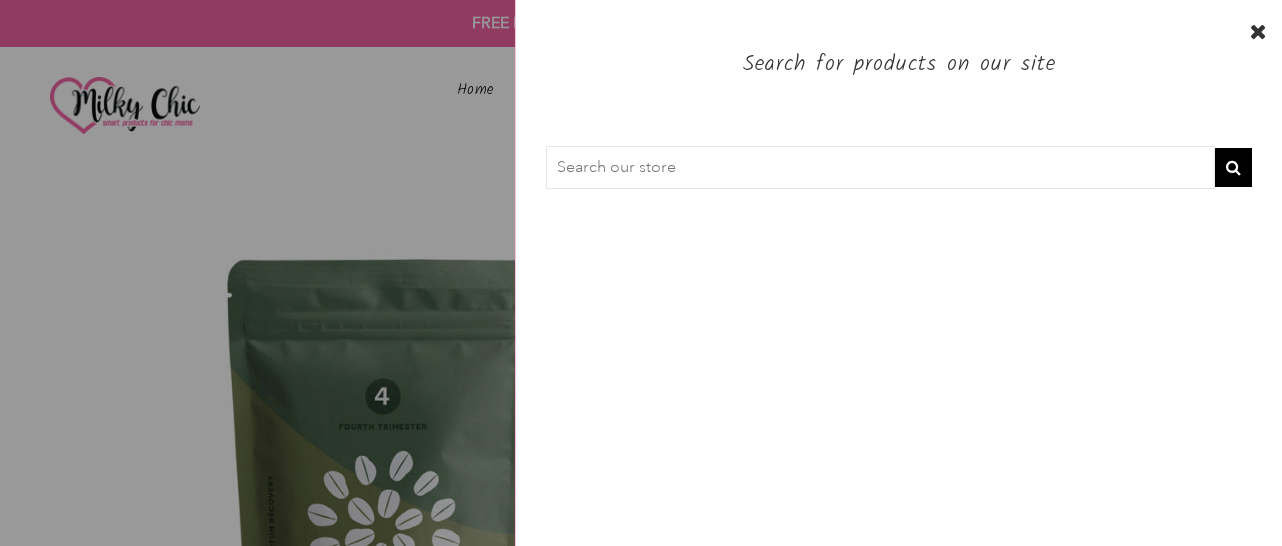 click at bounding box center (880, 168) 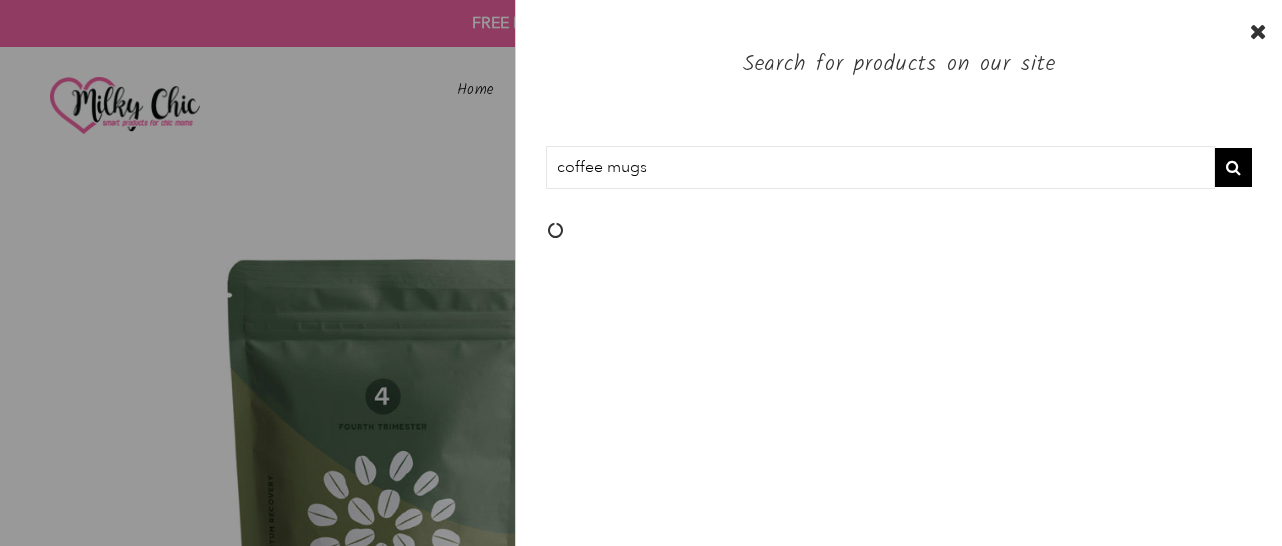 type on "coffee mugs" 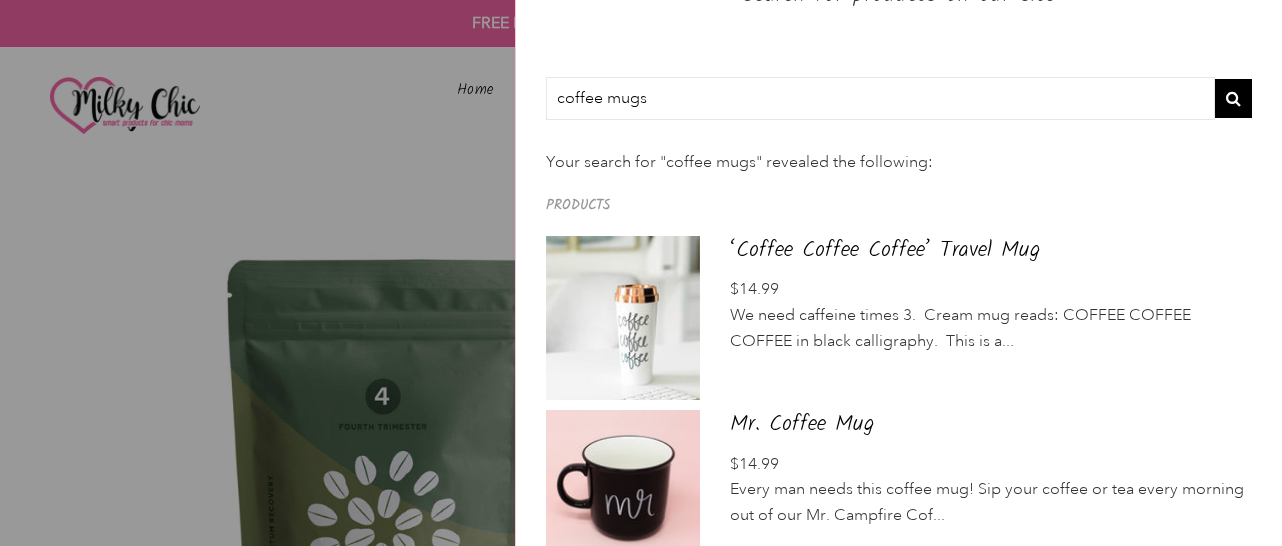 scroll, scrollTop: 100, scrollLeft: 0, axis: vertical 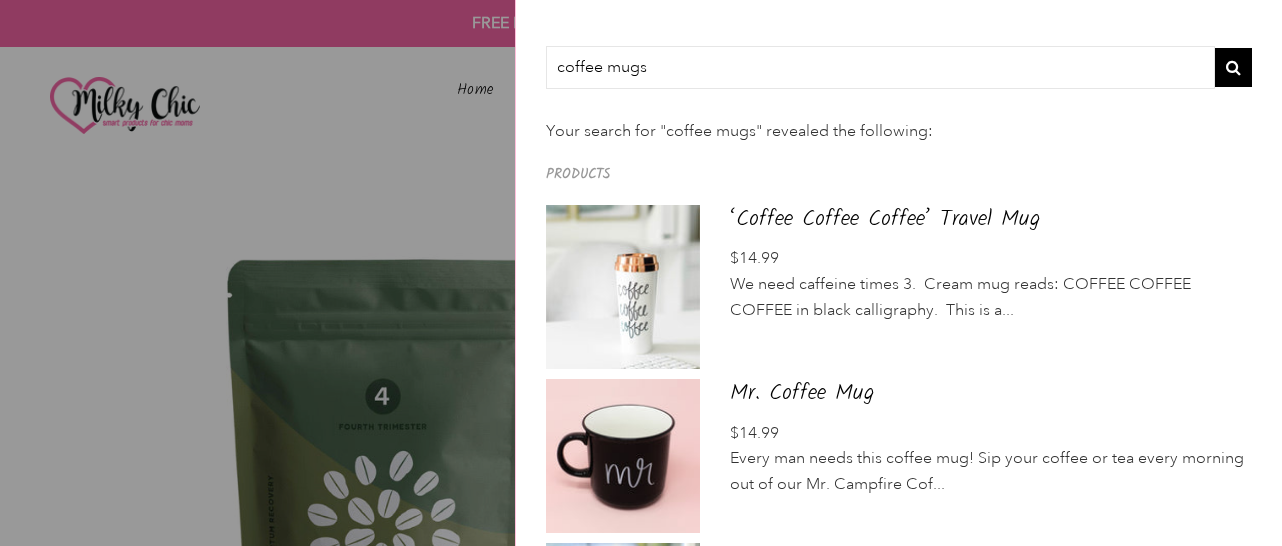 click at bounding box center (623, 287) 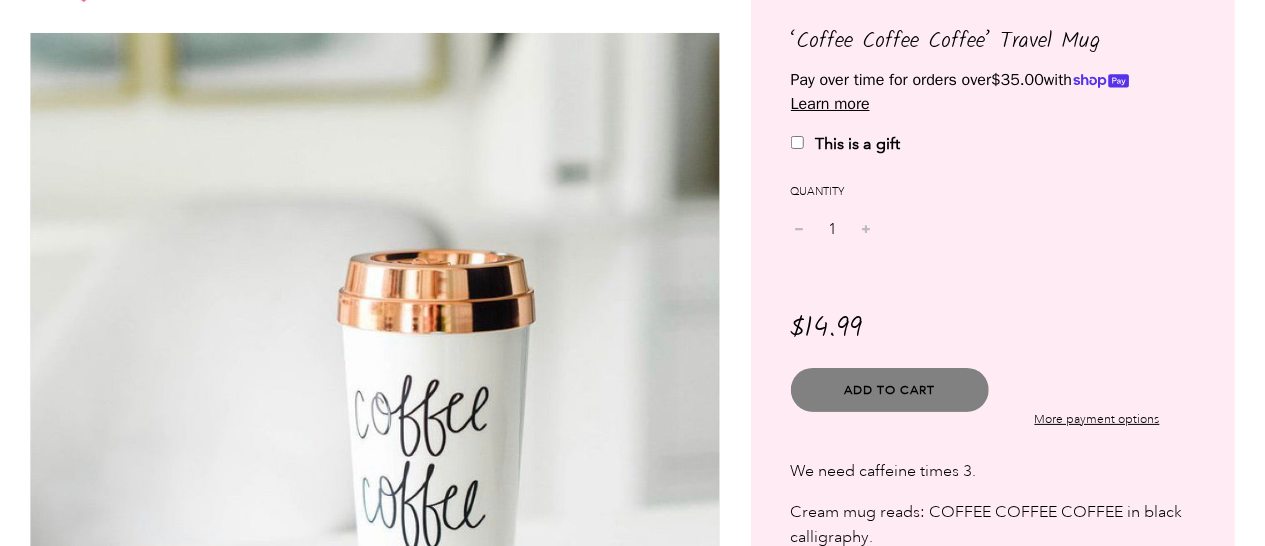 scroll, scrollTop: 200, scrollLeft: 0, axis: vertical 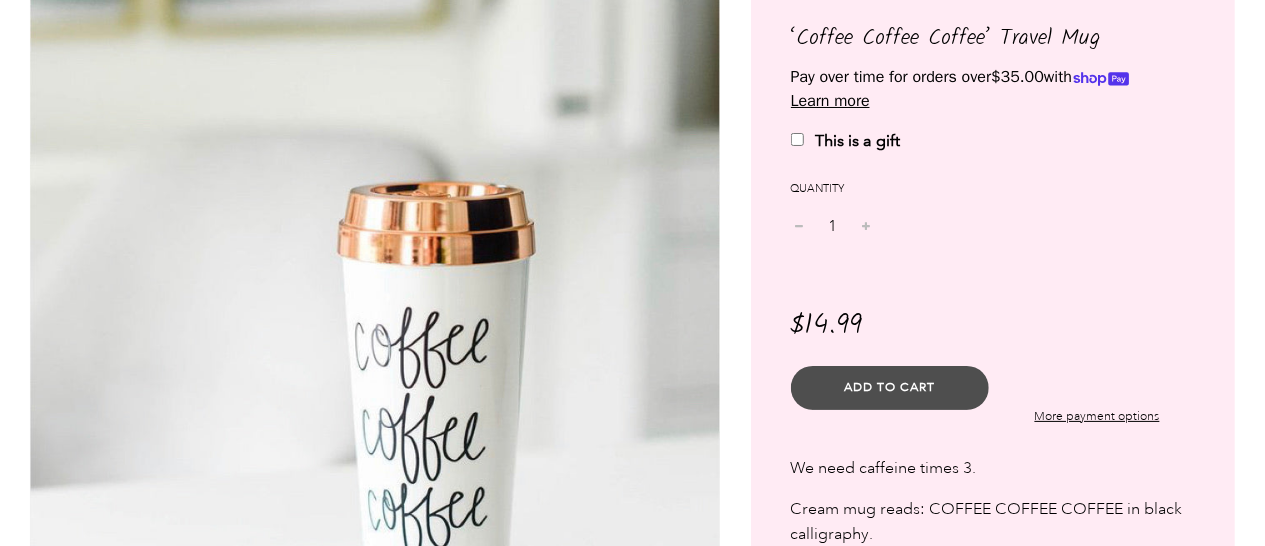 click on "Add to Cart" at bounding box center [889, 387] 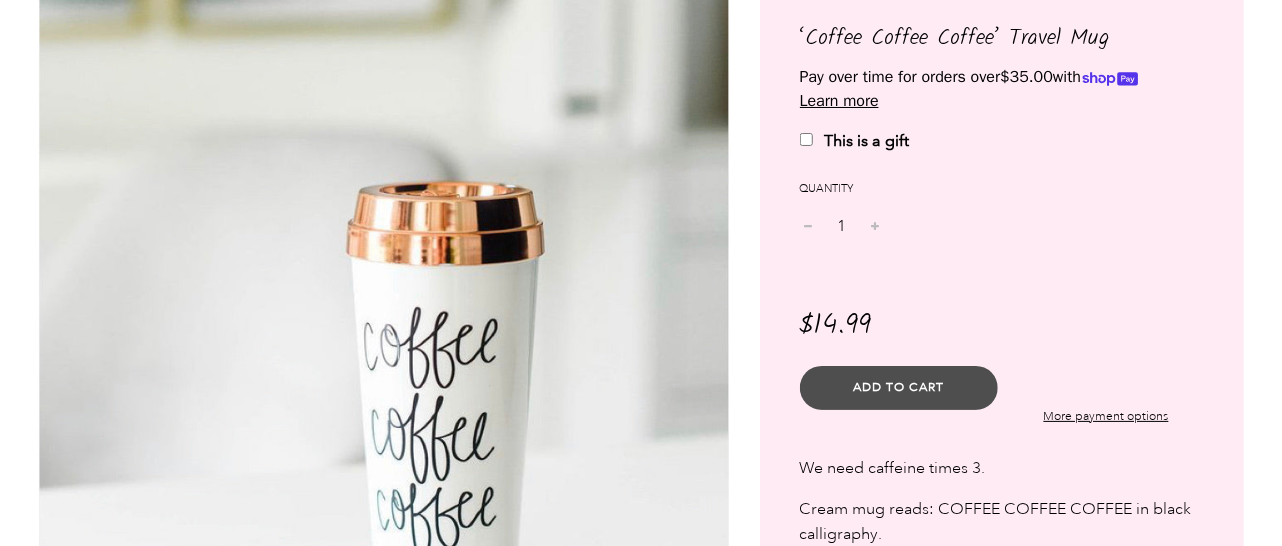 scroll, scrollTop: 0, scrollLeft: 0, axis: both 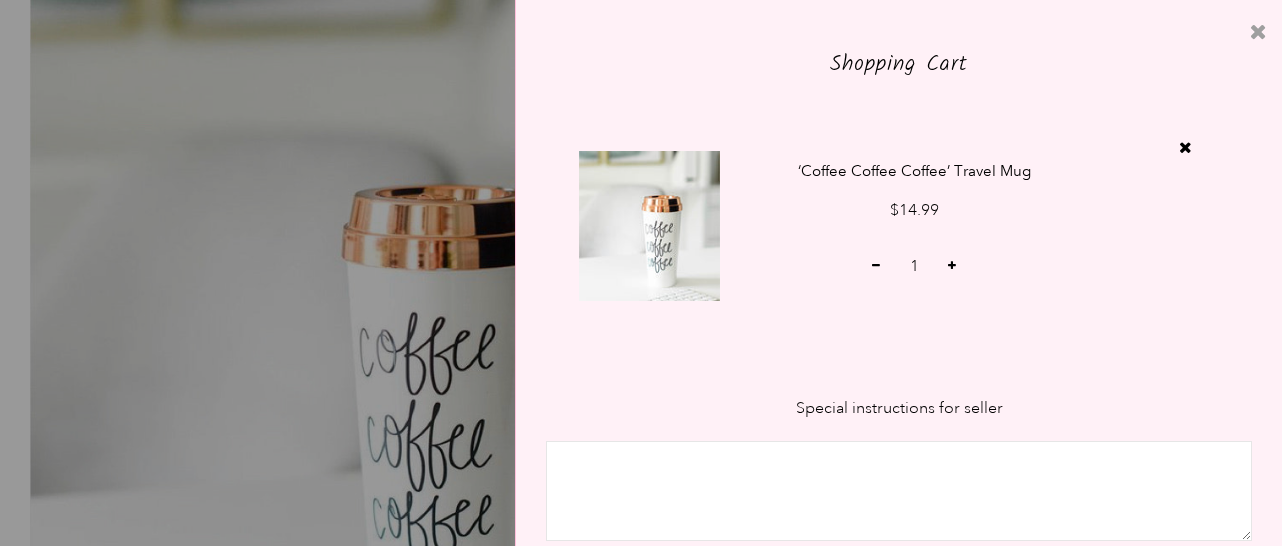click at bounding box center (1258, 32) 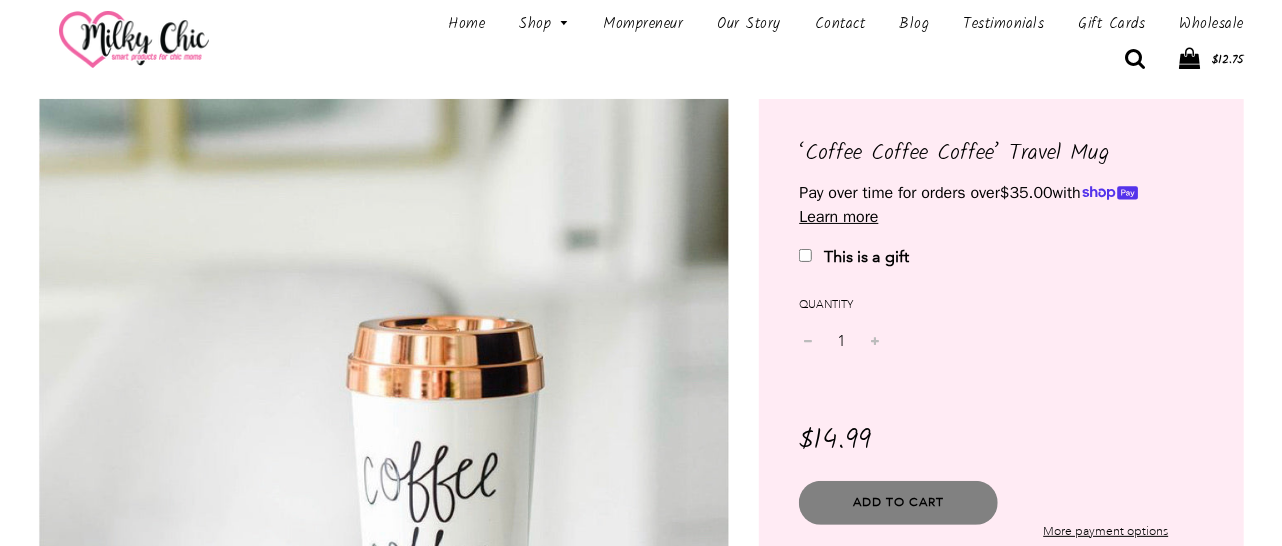 scroll, scrollTop: 0, scrollLeft: 0, axis: both 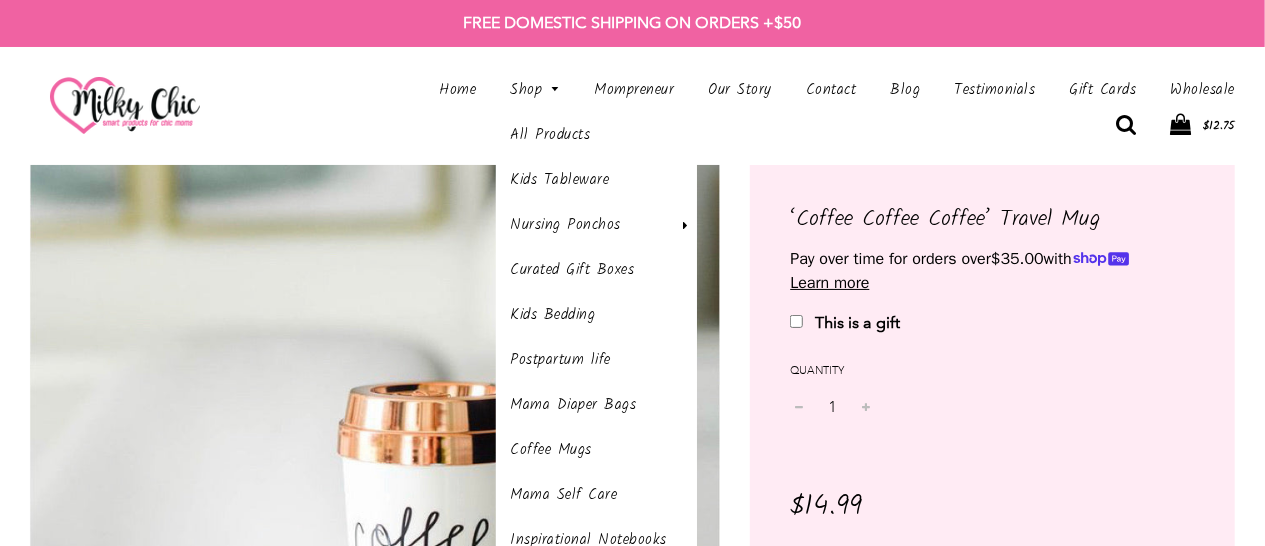 click at bounding box center [1126, 125] 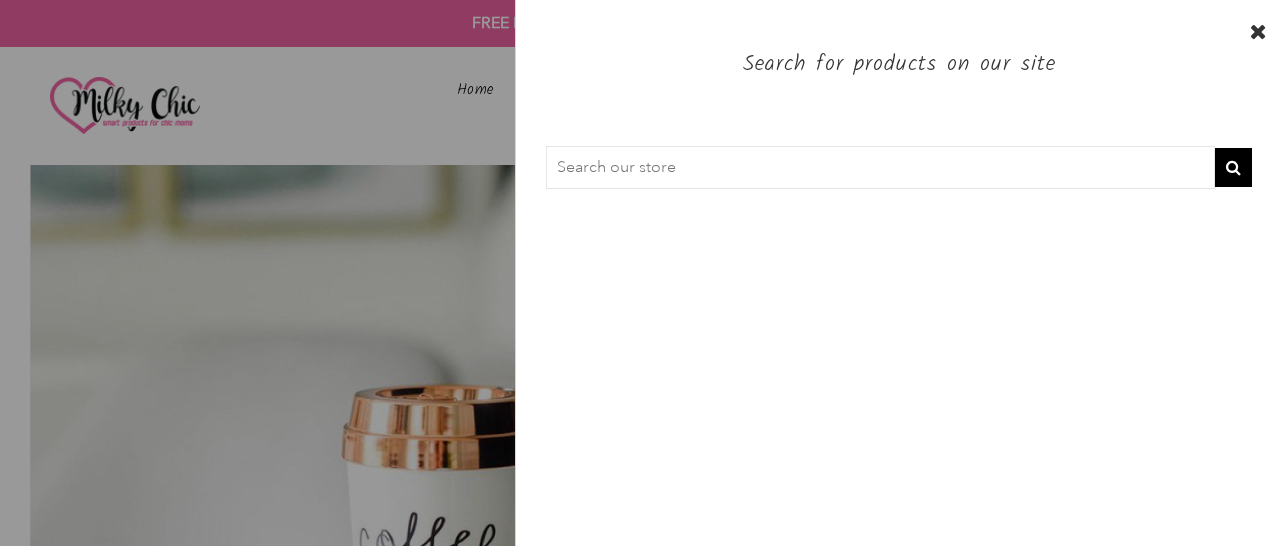 click at bounding box center [880, 168] 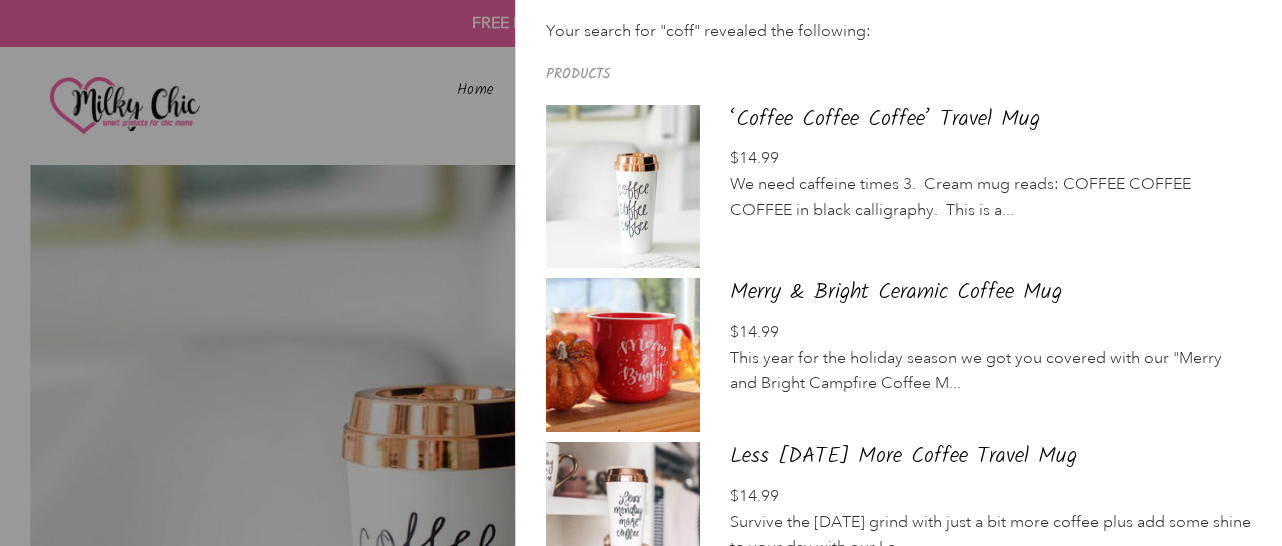 scroll, scrollTop: 300, scrollLeft: 0, axis: vertical 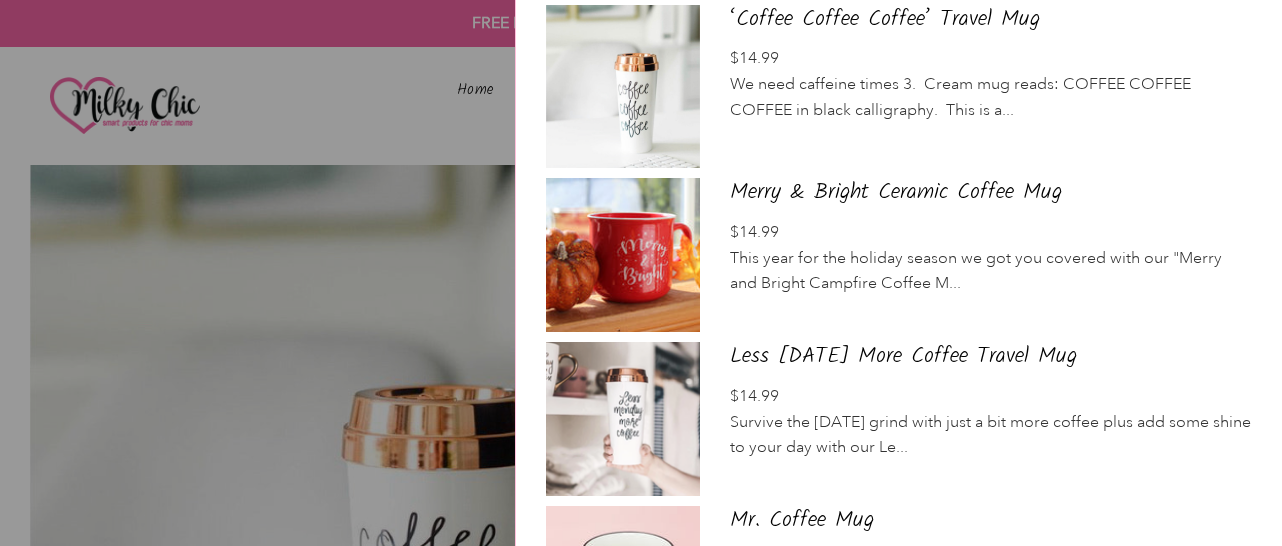 type on "coff" 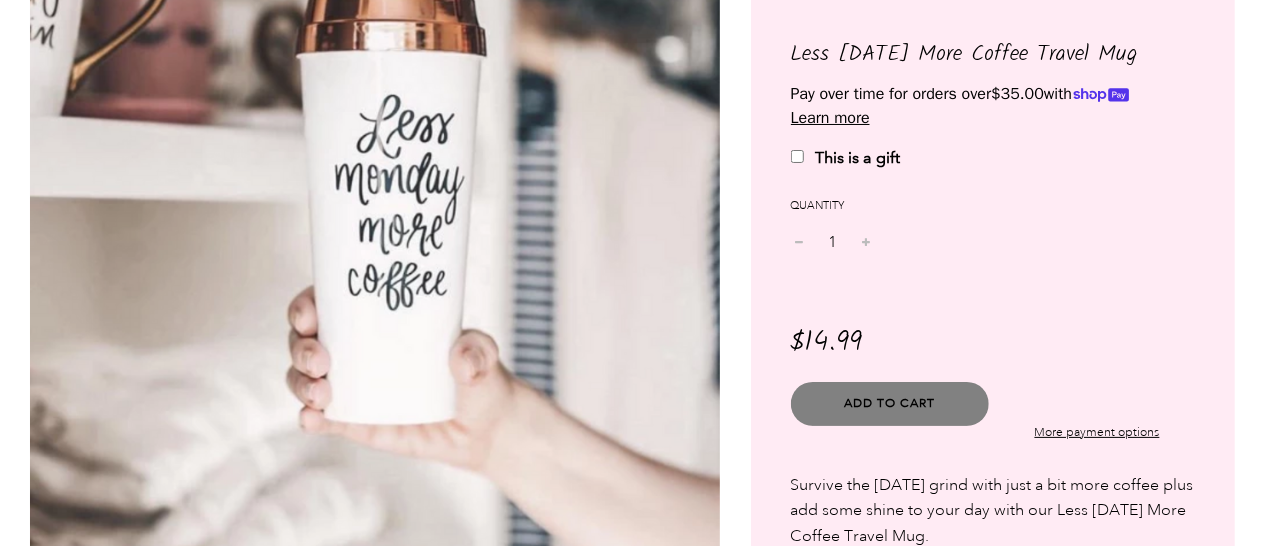 scroll, scrollTop: 300, scrollLeft: 0, axis: vertical 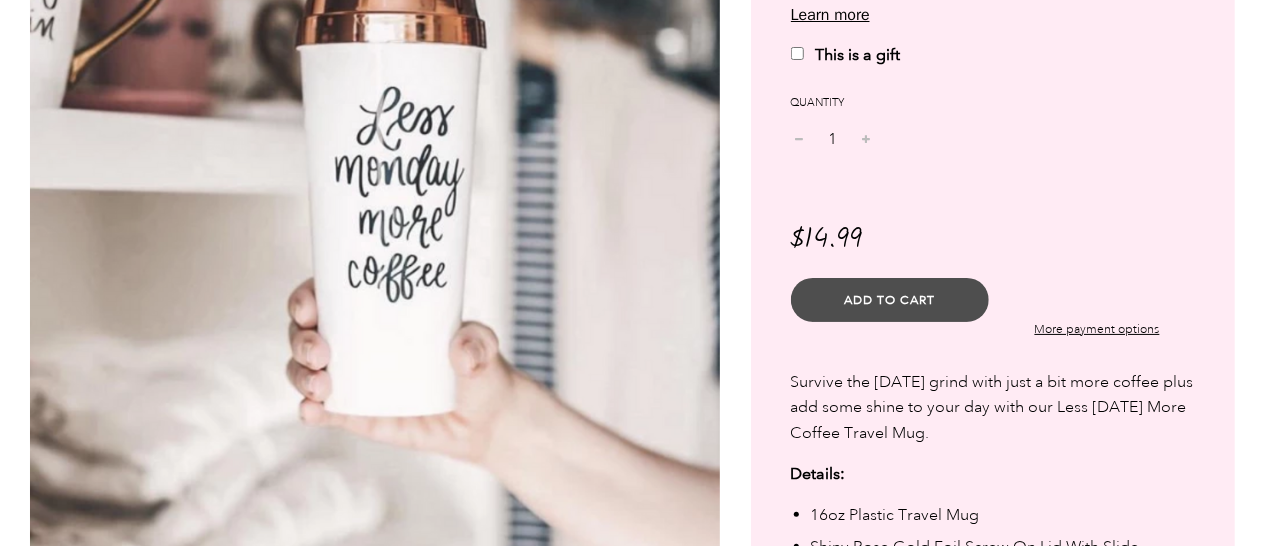 click on "Add to Cart" at bounding box center (889, 300) 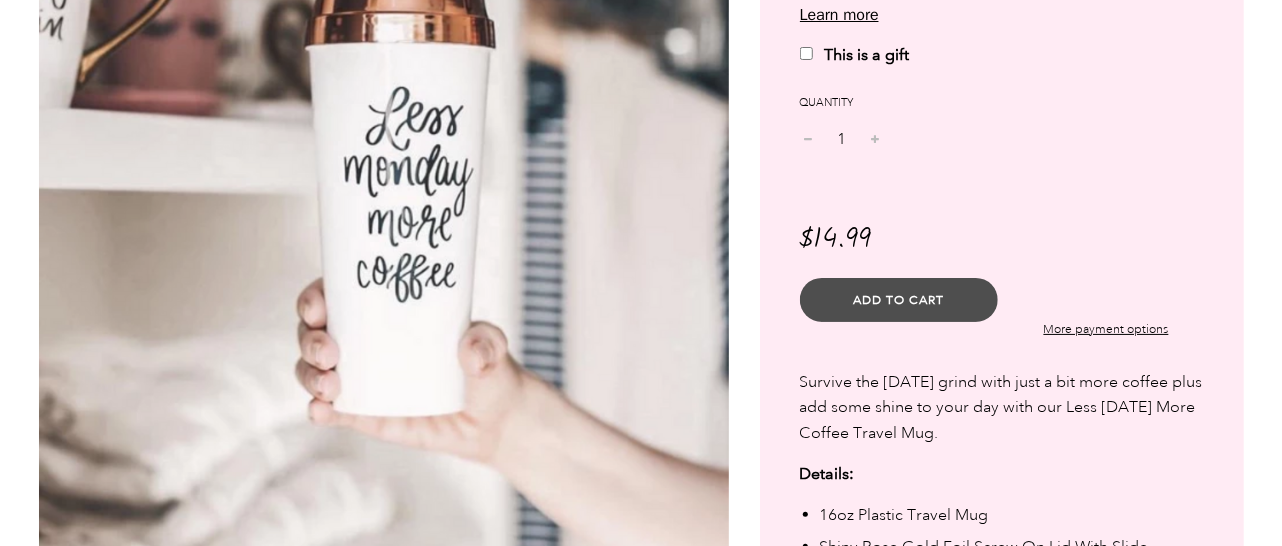 scroll, scrollTop: 0, scrollLeft: 0, axis: both 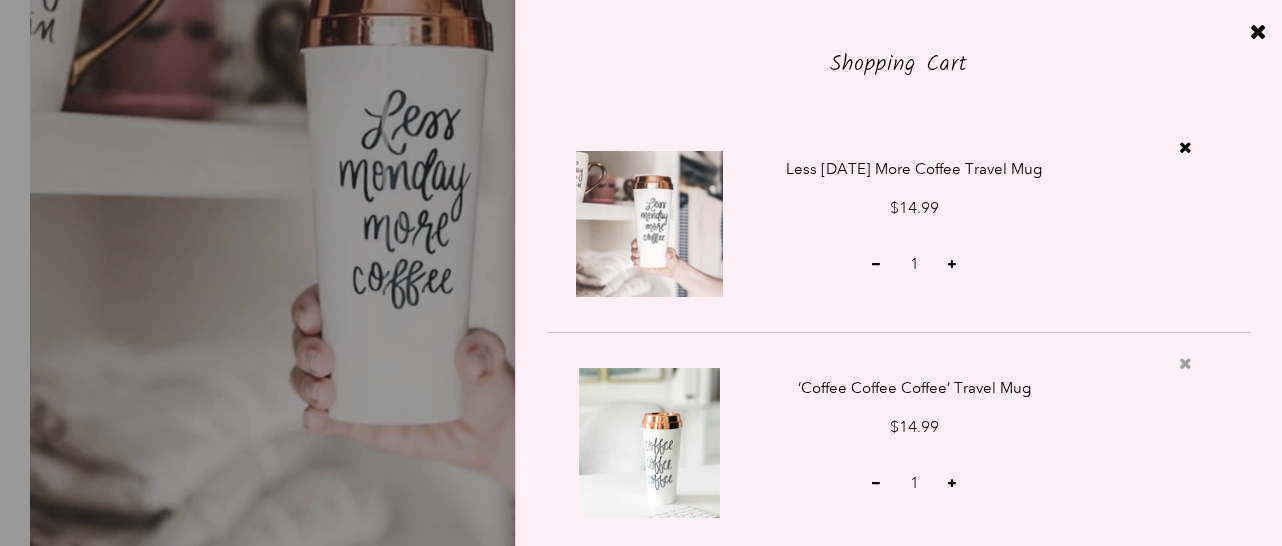 click at bounding box center [1185, 363] 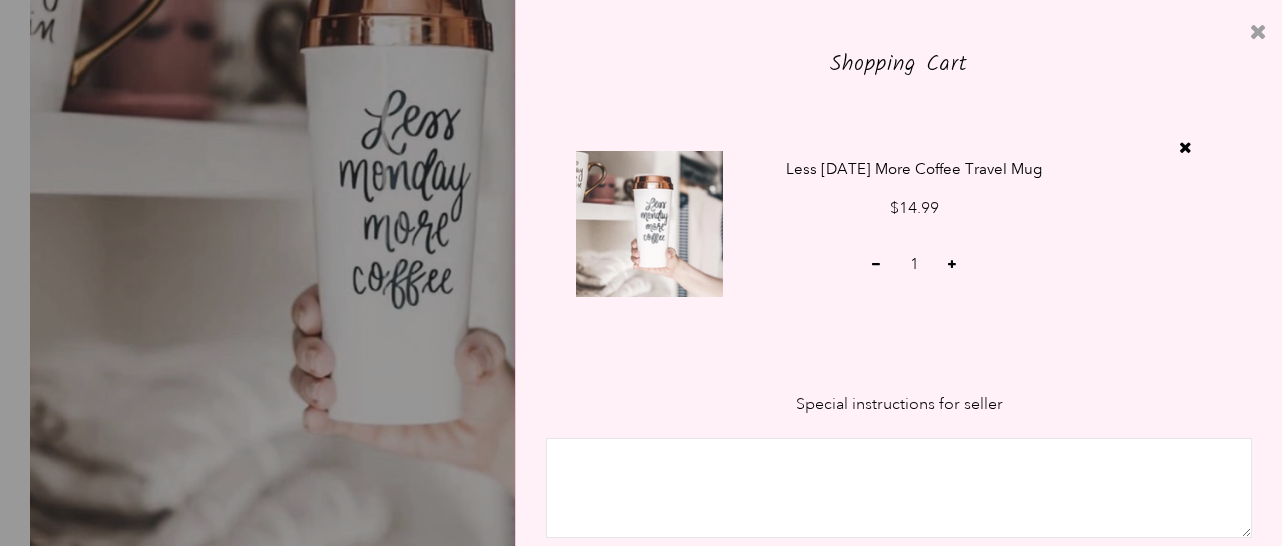click at bounding box center [1258, 32] 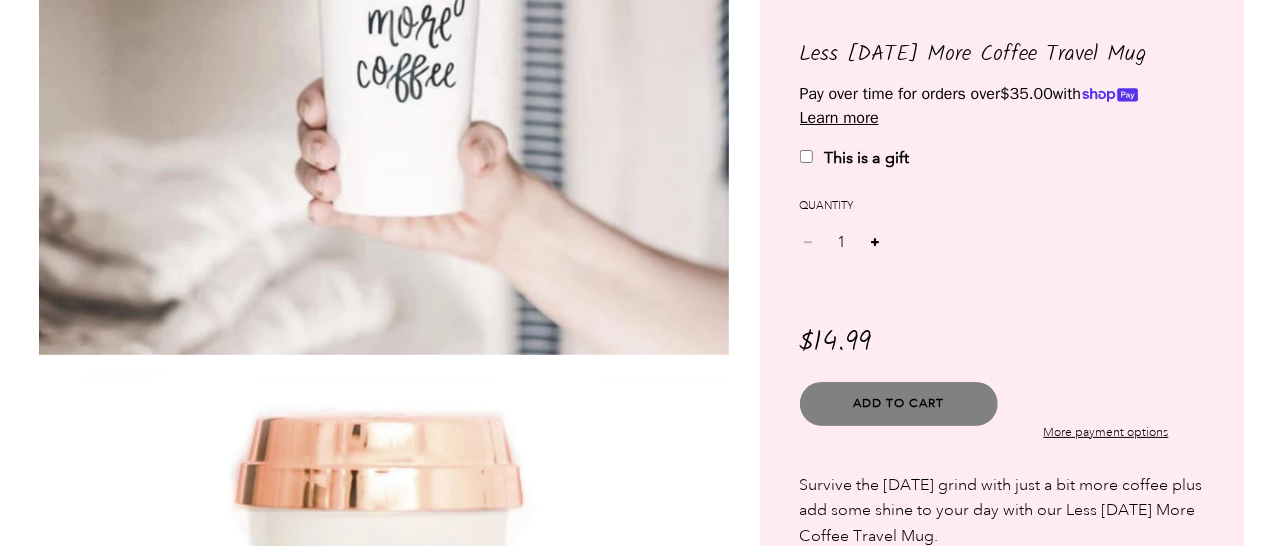 scroll, scrollTop: 0, scrollLeft: 0, axis: both 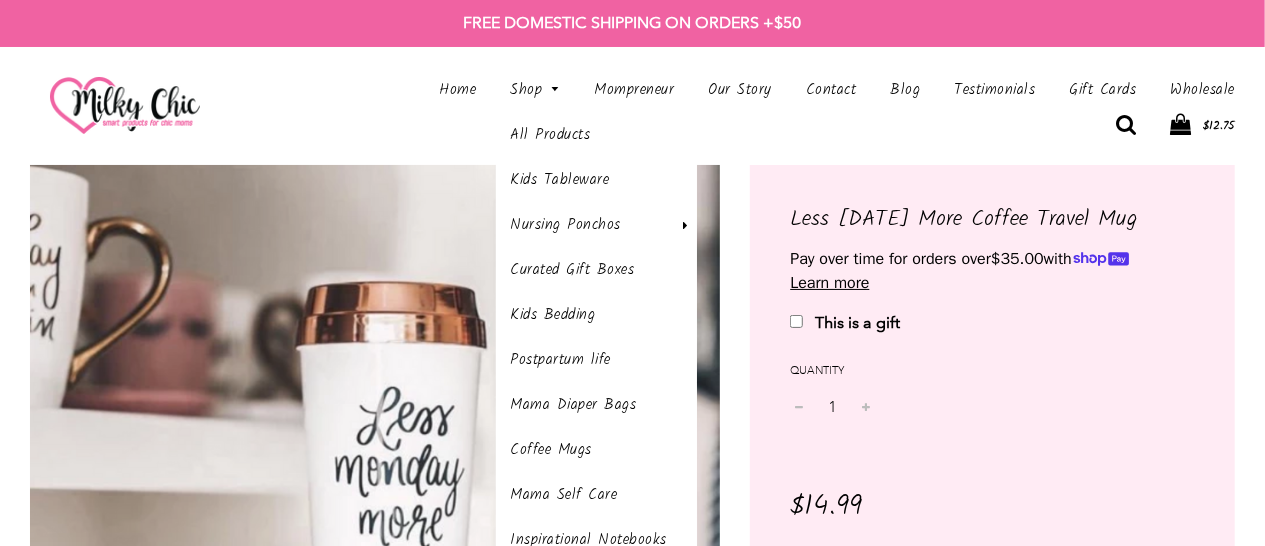 click at bounding box center (1126, 125) 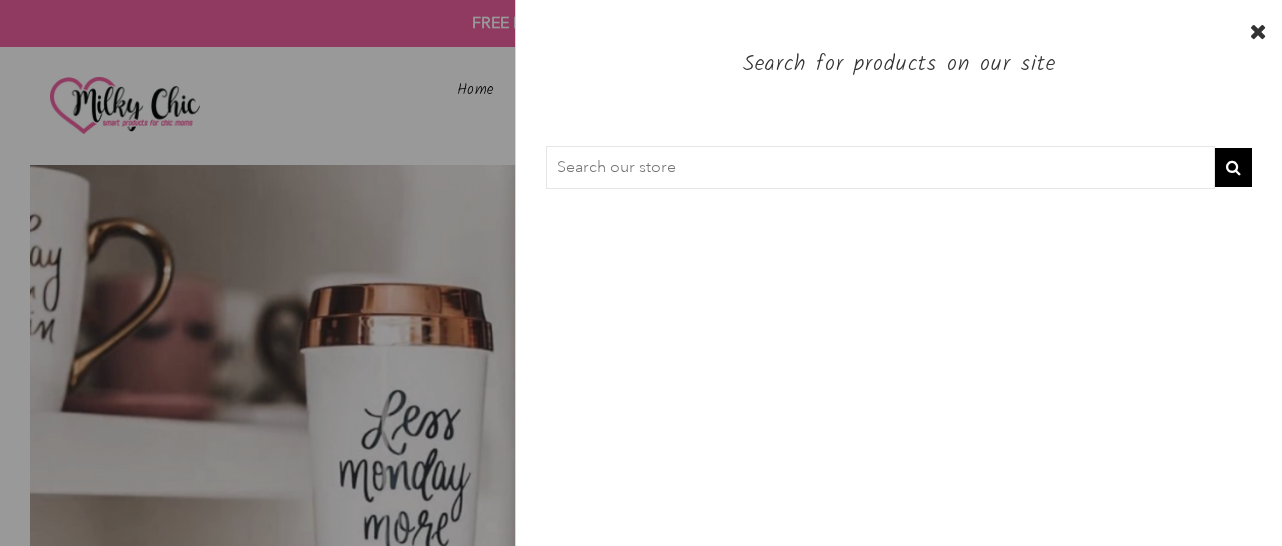 click at bounding box center (880, 168) 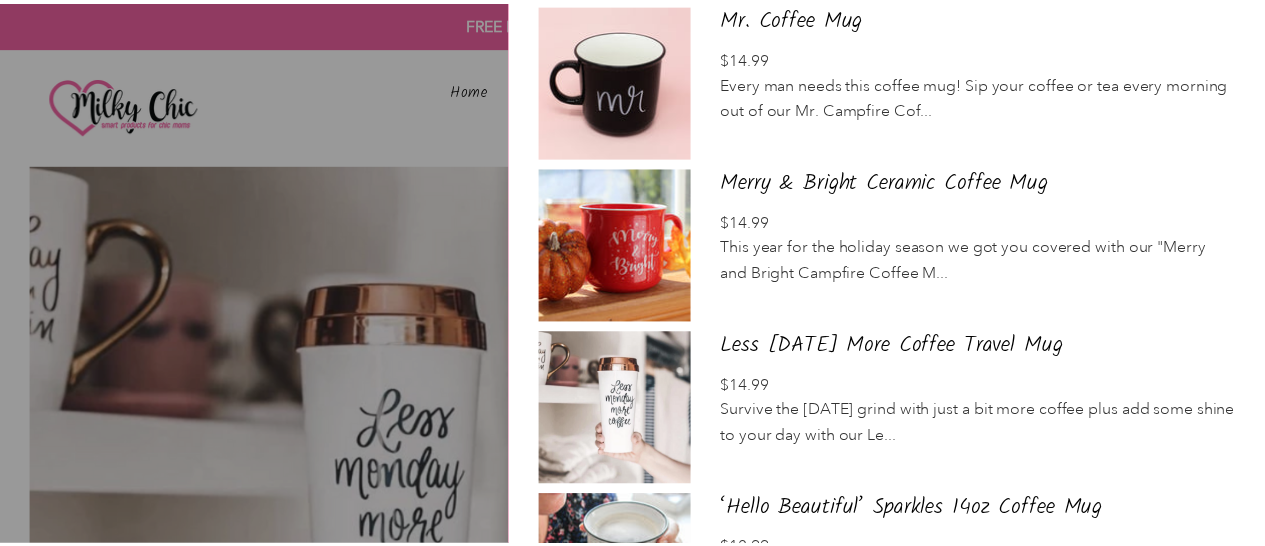 scroll, scrollTop: 0, scrollLeft: 0, axis: both 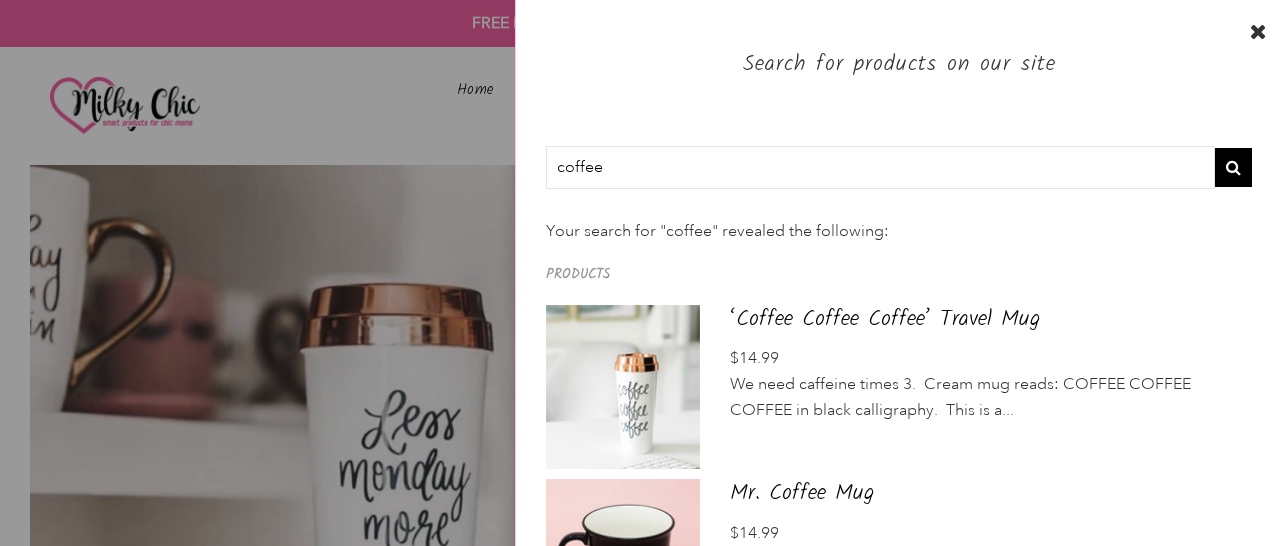click on "coffee" at bounding box center [880, 168] 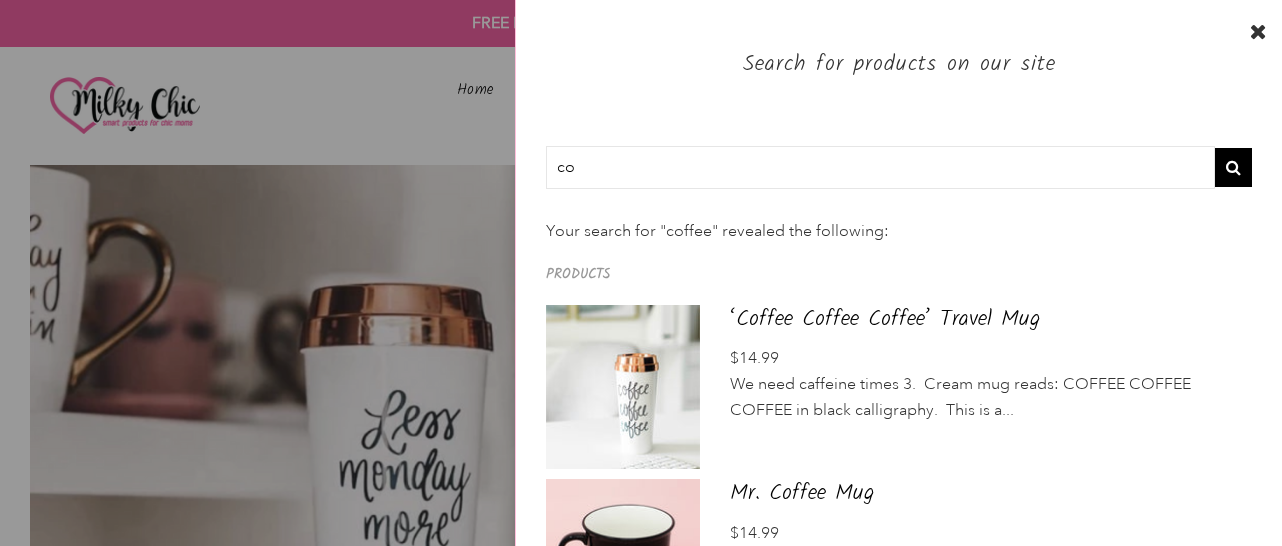 type on "c" 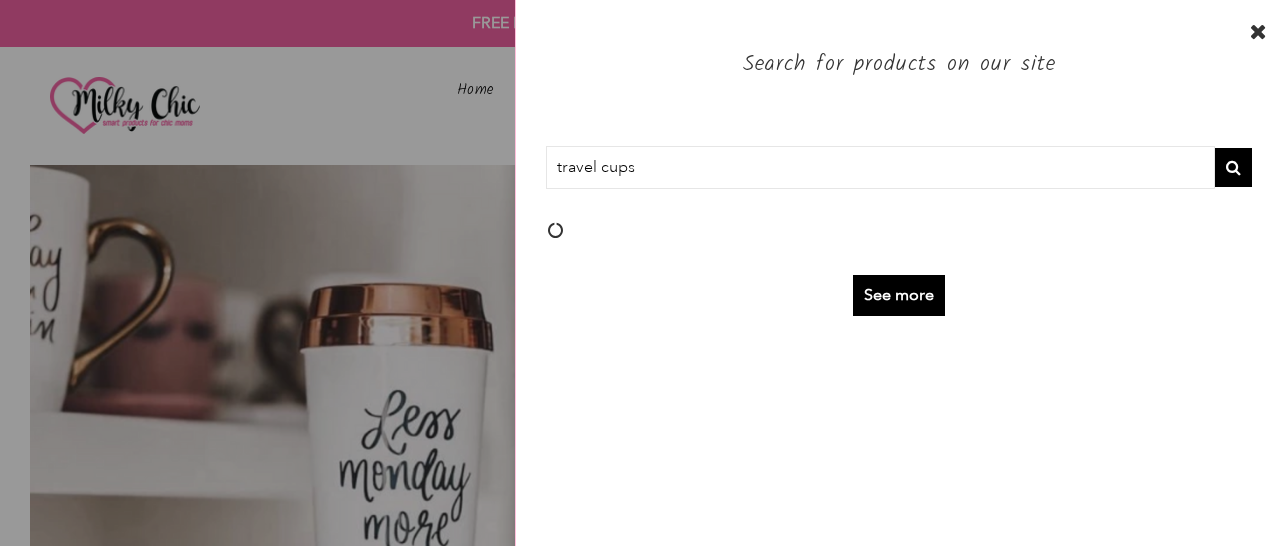 type on "travel cups" 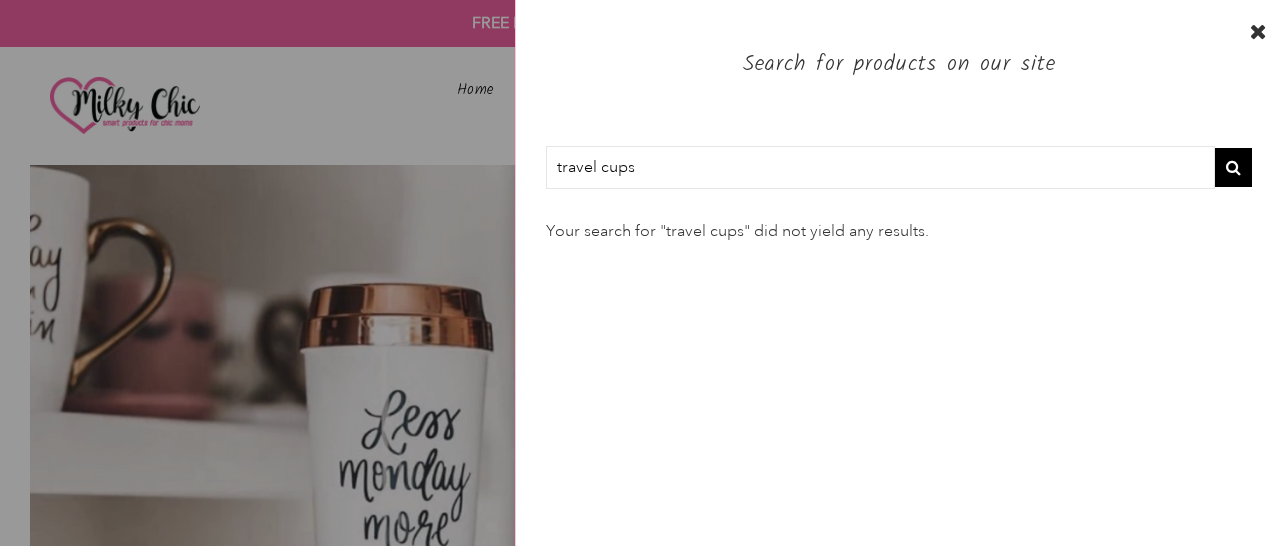 click at bounding box center [1258, 32] 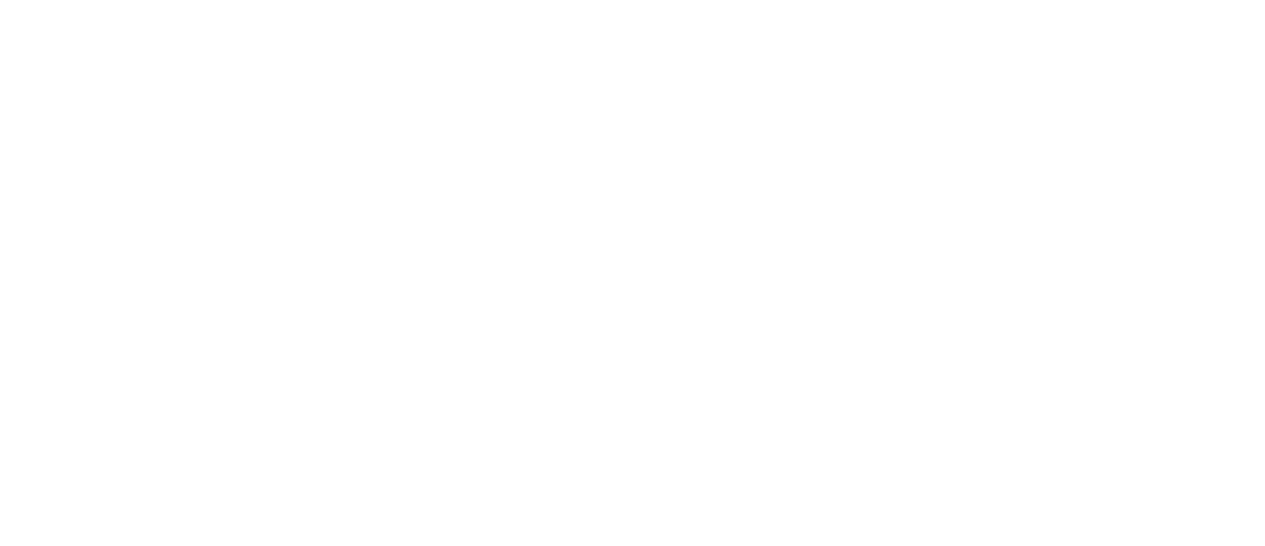 scroll, scrollTop: 0, scrollLeft: 0, axis: both 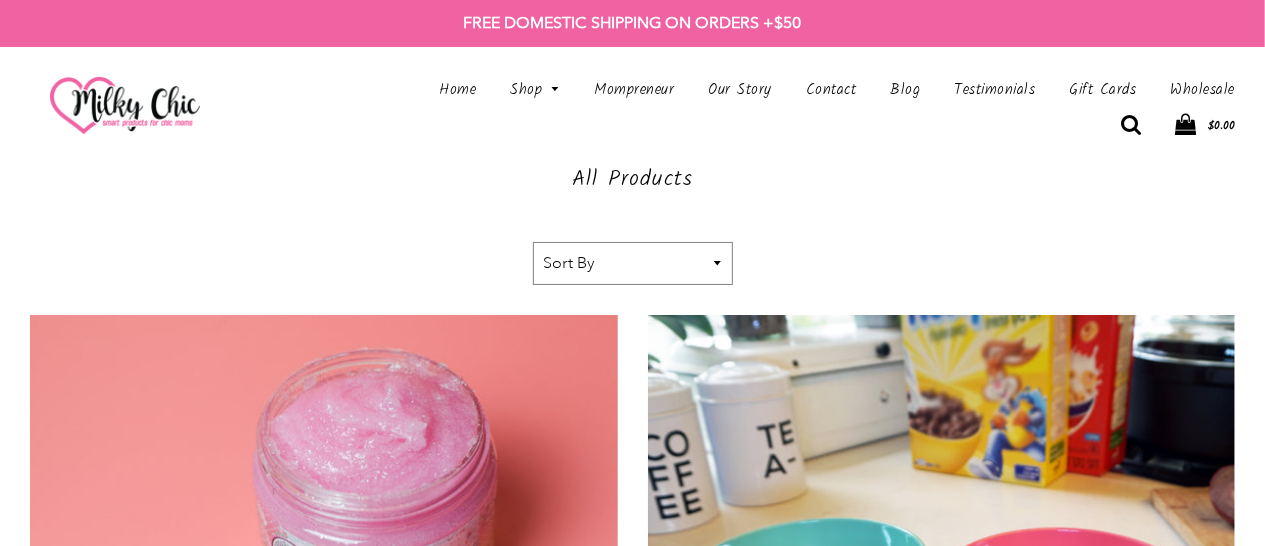 click at bounding box center [1131, 125] 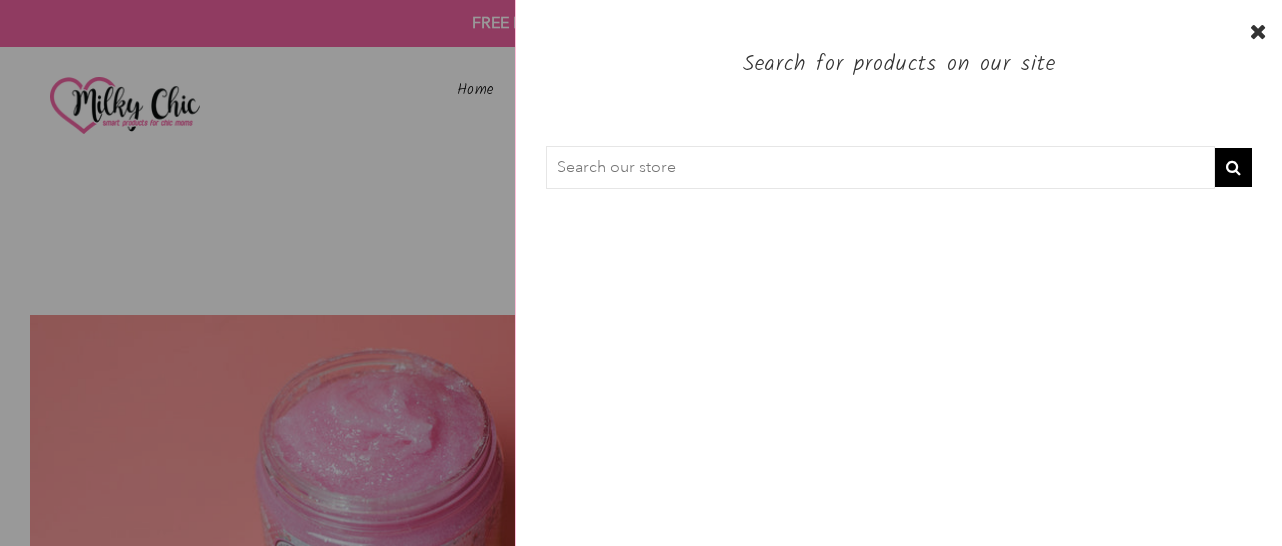 click at bounding box center [880, 168] 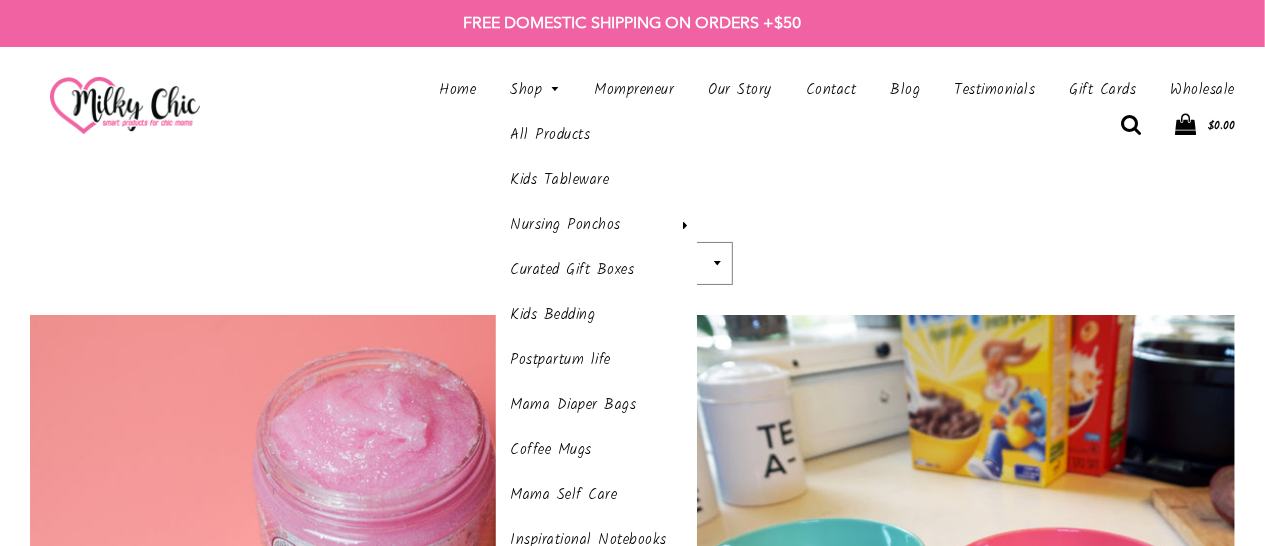 click on "Shop" at bounding box center [536, 90] 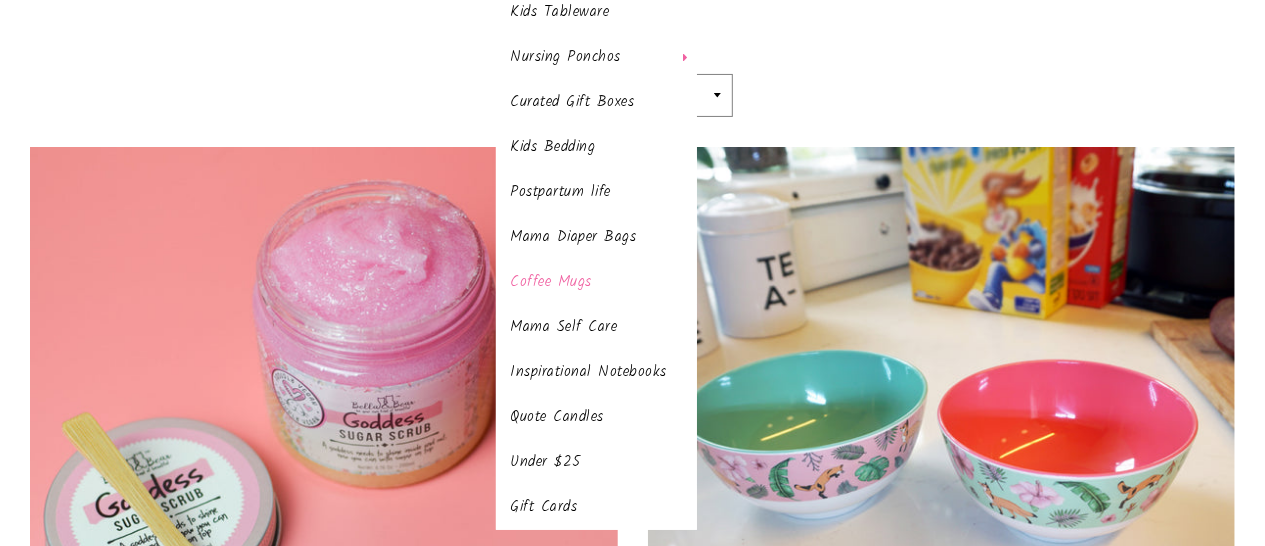 scroll, scrollTop: 200, scrollLeft: 0, axis: vertical 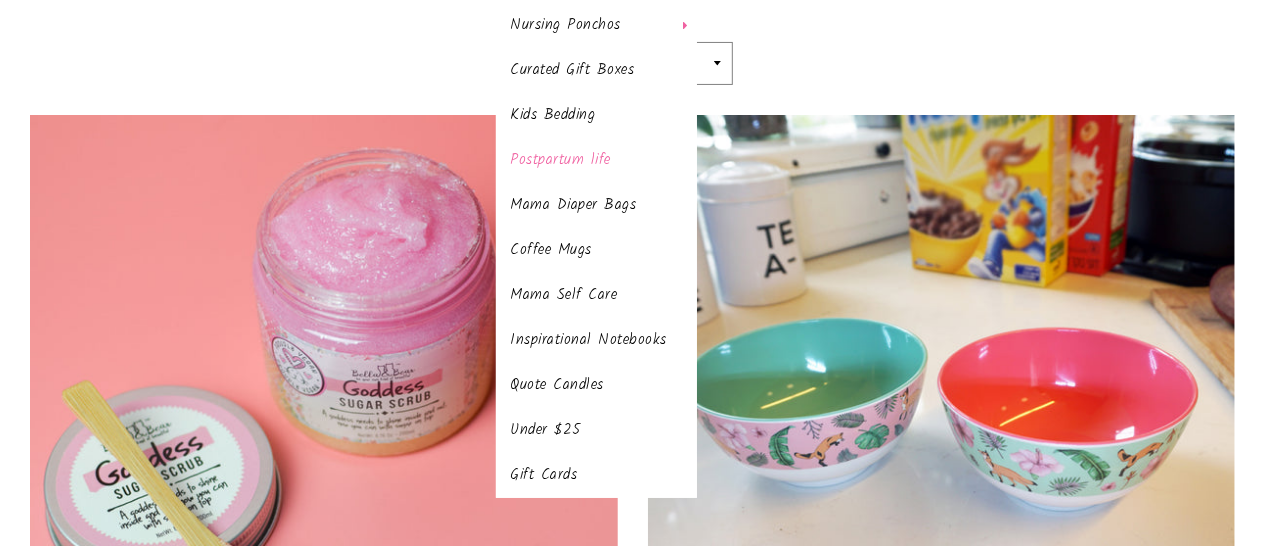click on "Postpartum life" at bounding box center (597, 160) 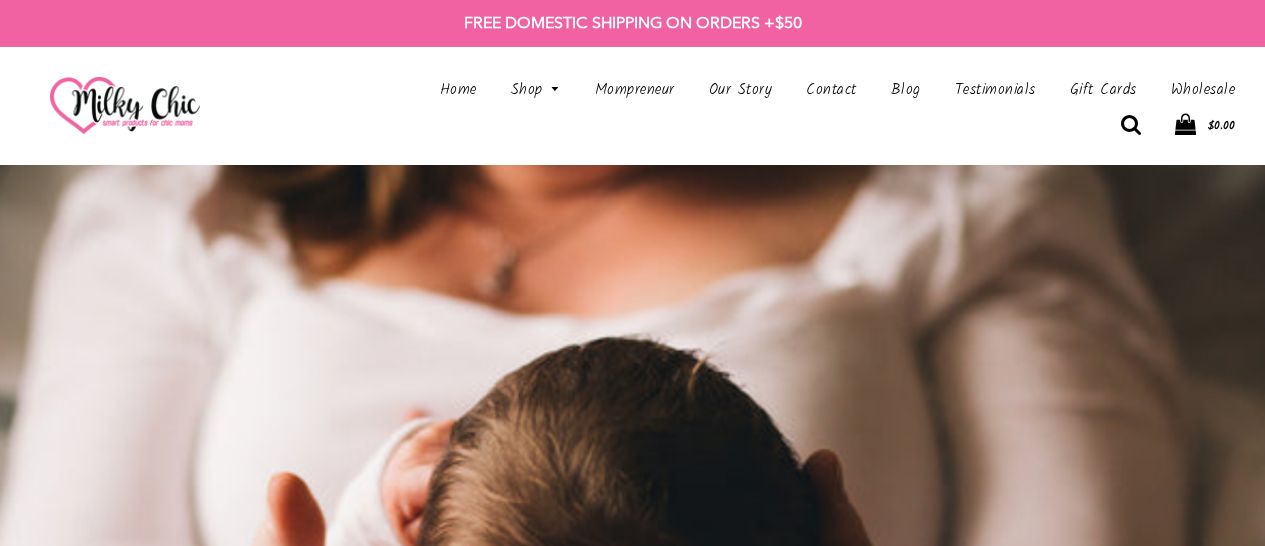 scroll, scrollTop: 1100, scrollLeft: 0, axis: vertical 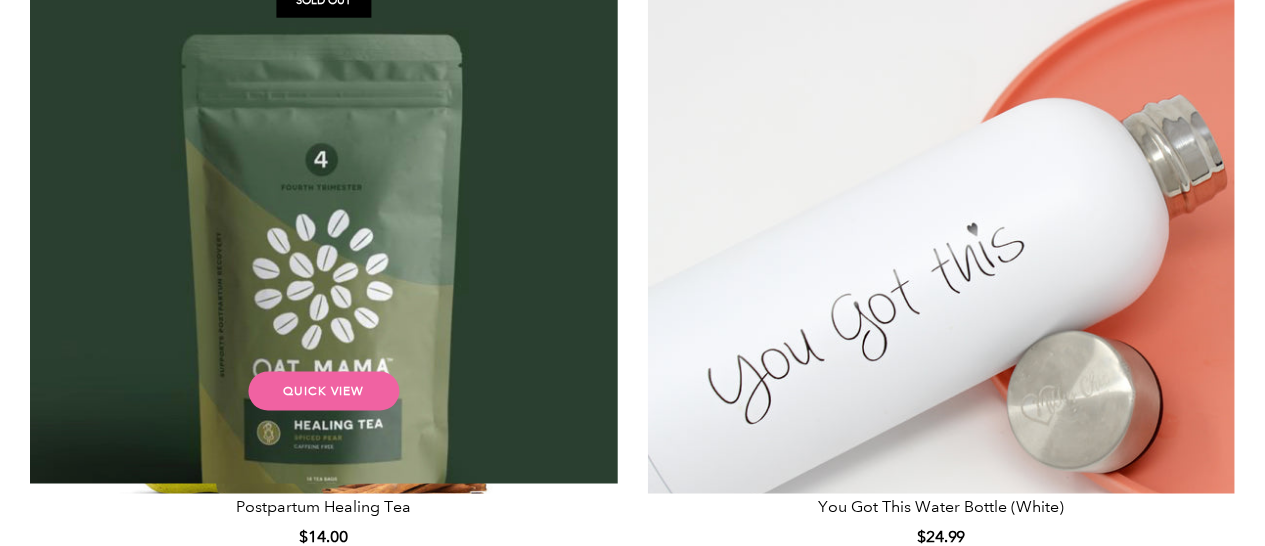 click on "Quick view" at bounding box center (323, 391) 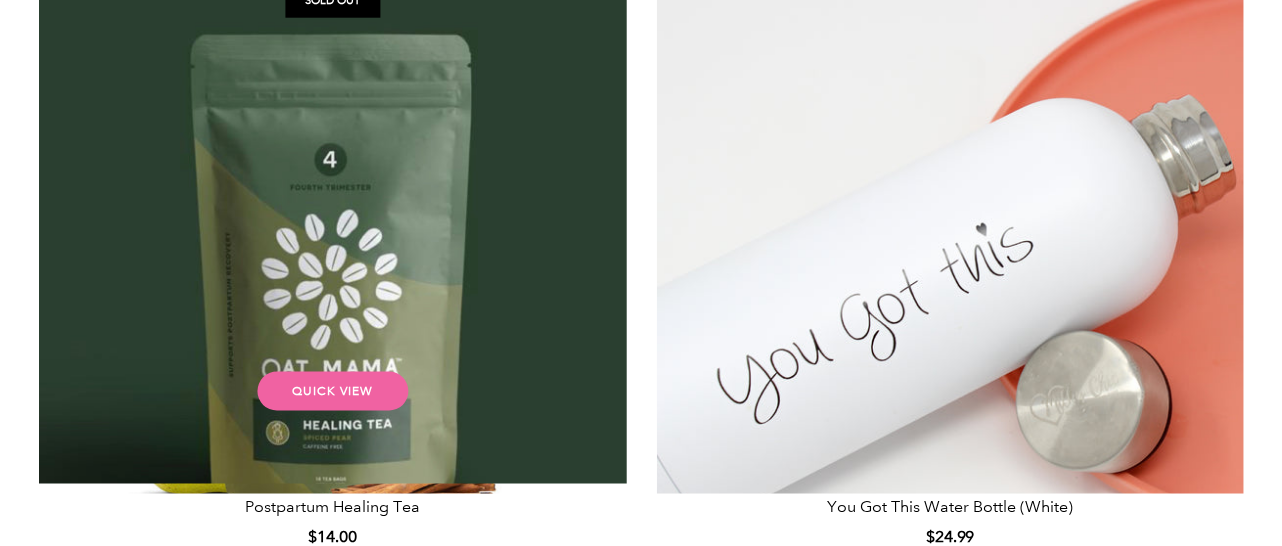 scroll, scrollTop: 0, scrollLeft: 0, axis: both 